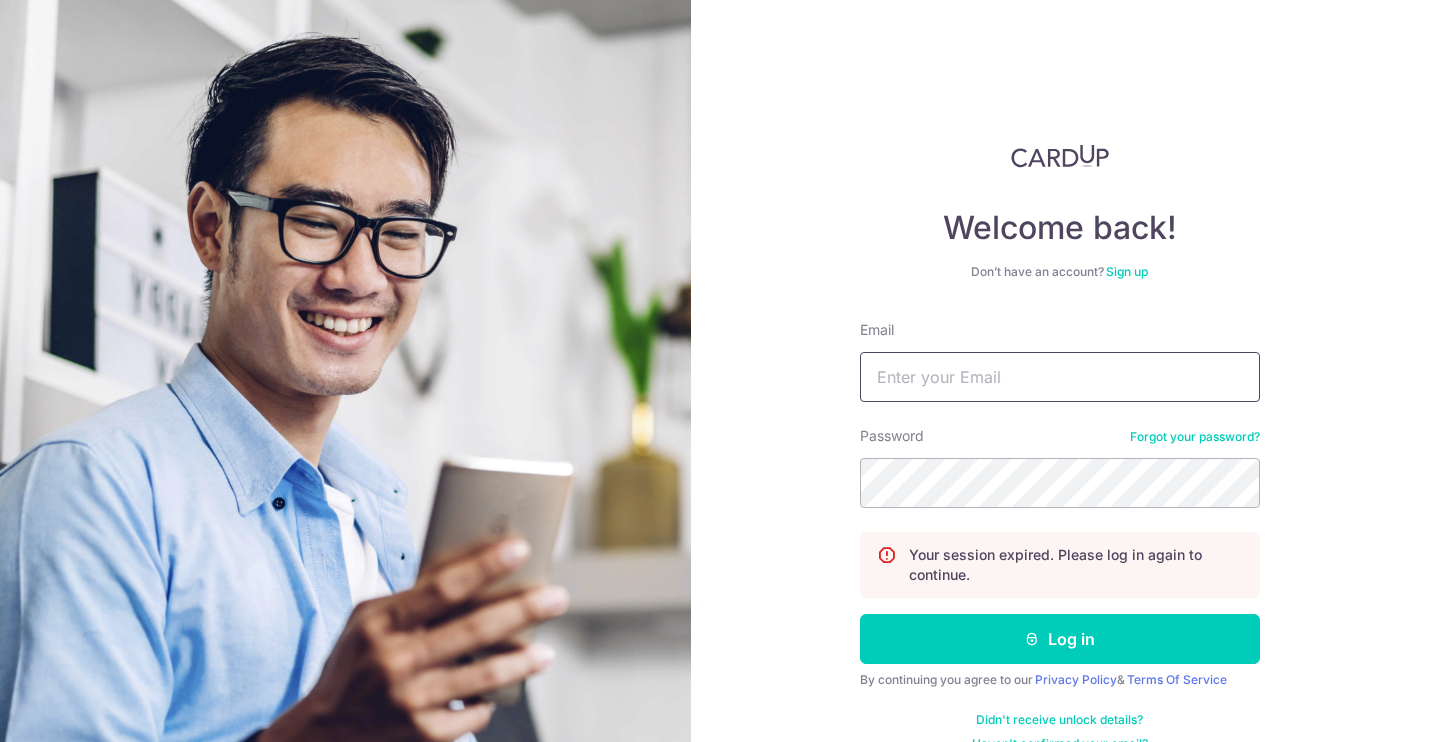 scroll, scrollTop: 0, scrollLeft: 0, axis: both 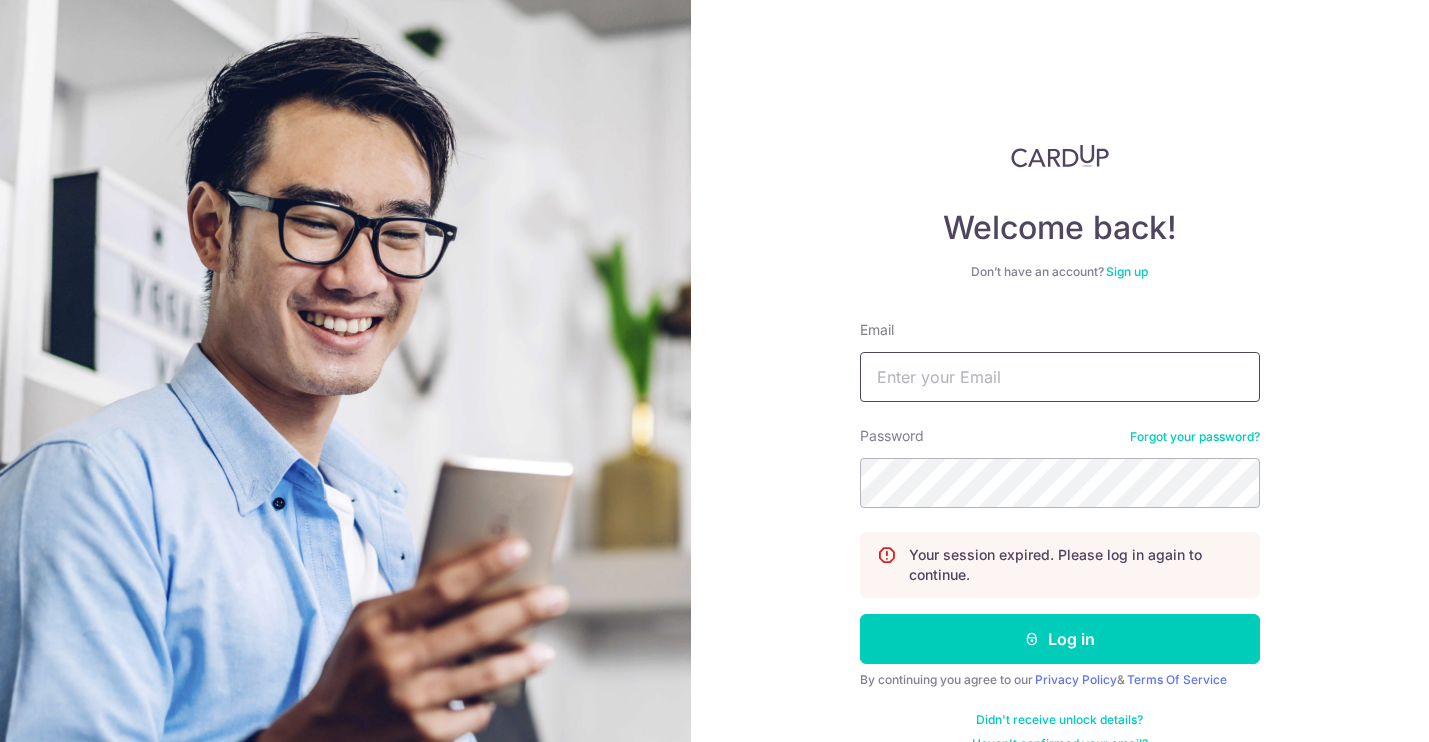 type on "[EMAIL_ADDRESS][DOMAIN_NAME]" 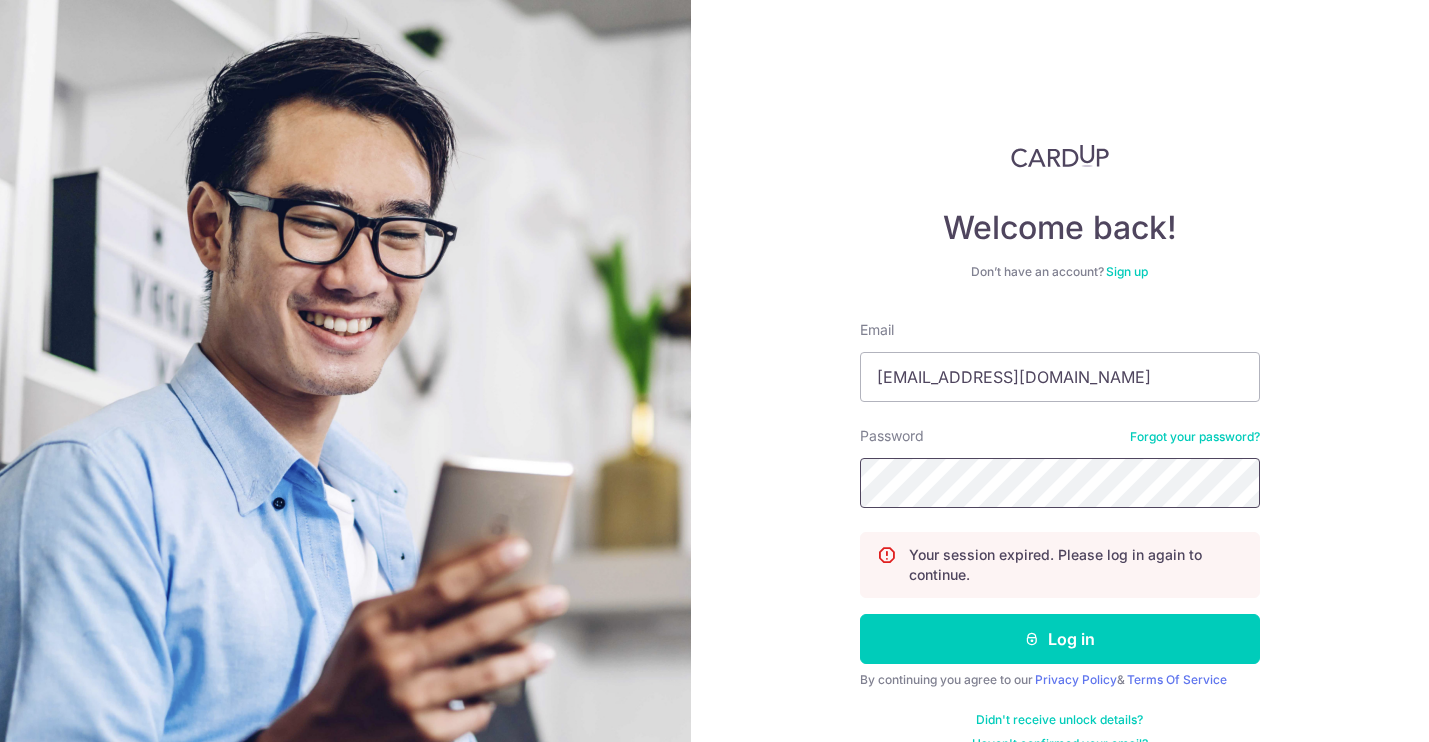 click on "Log in" at bounding box center (1060, 639) 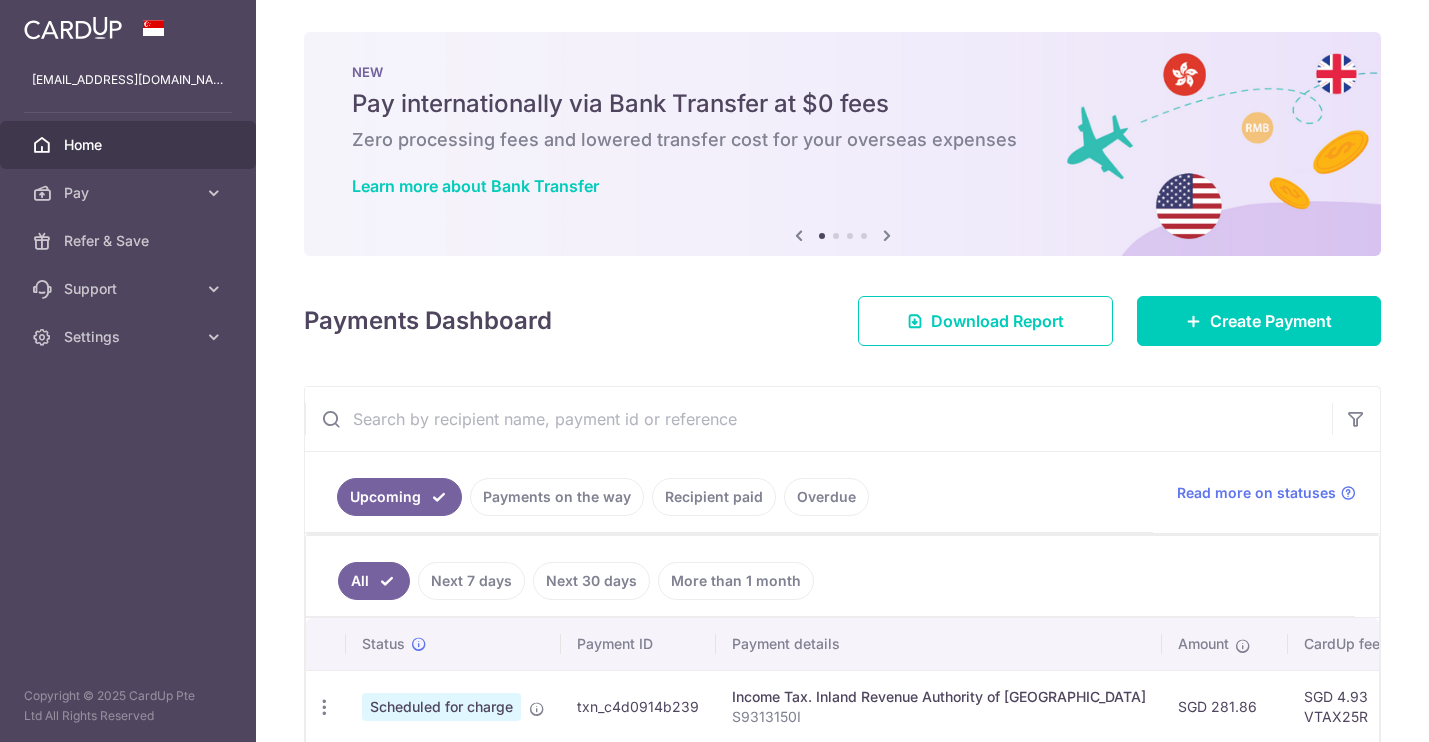 scroll, scrollTop: 0, scrollLeft: 0, axis: both 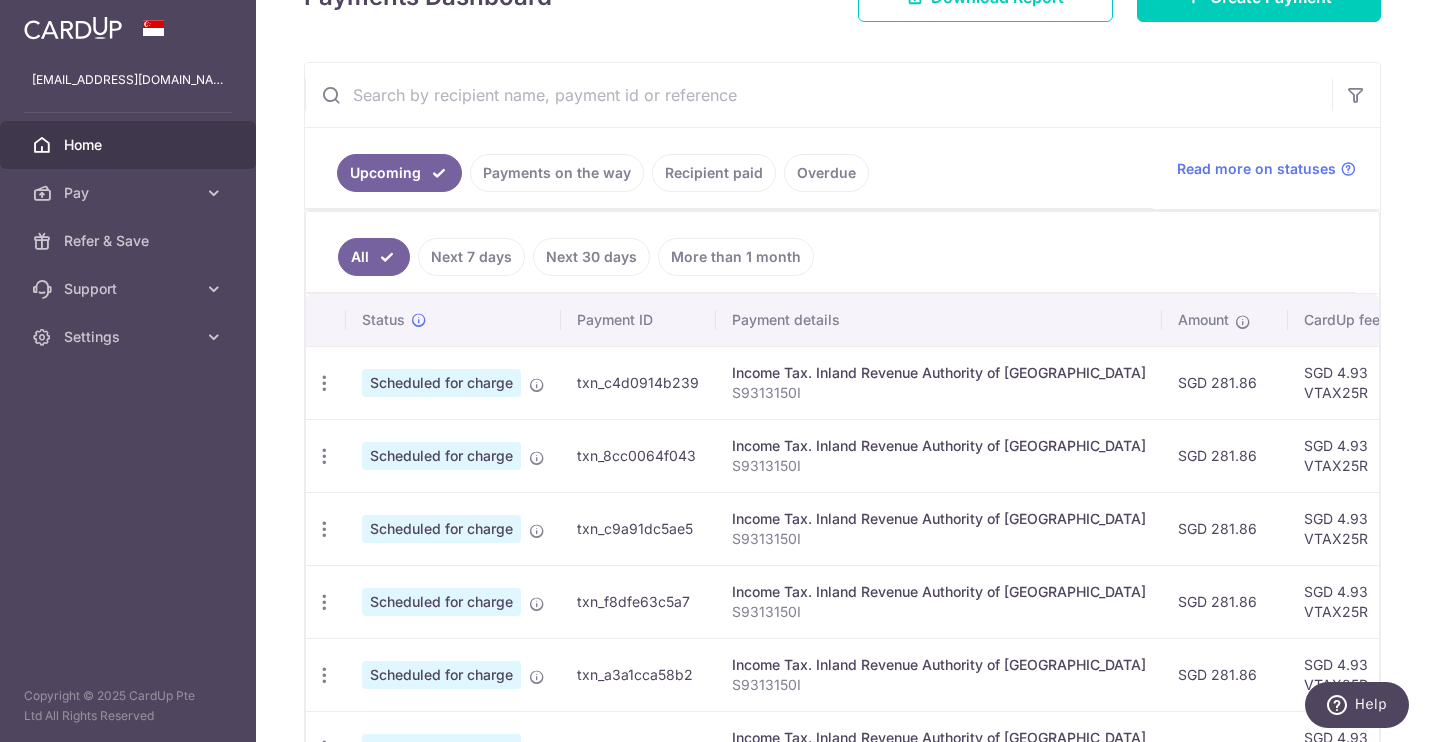 click on "Recipient paid" at bounding box center [714, 173] 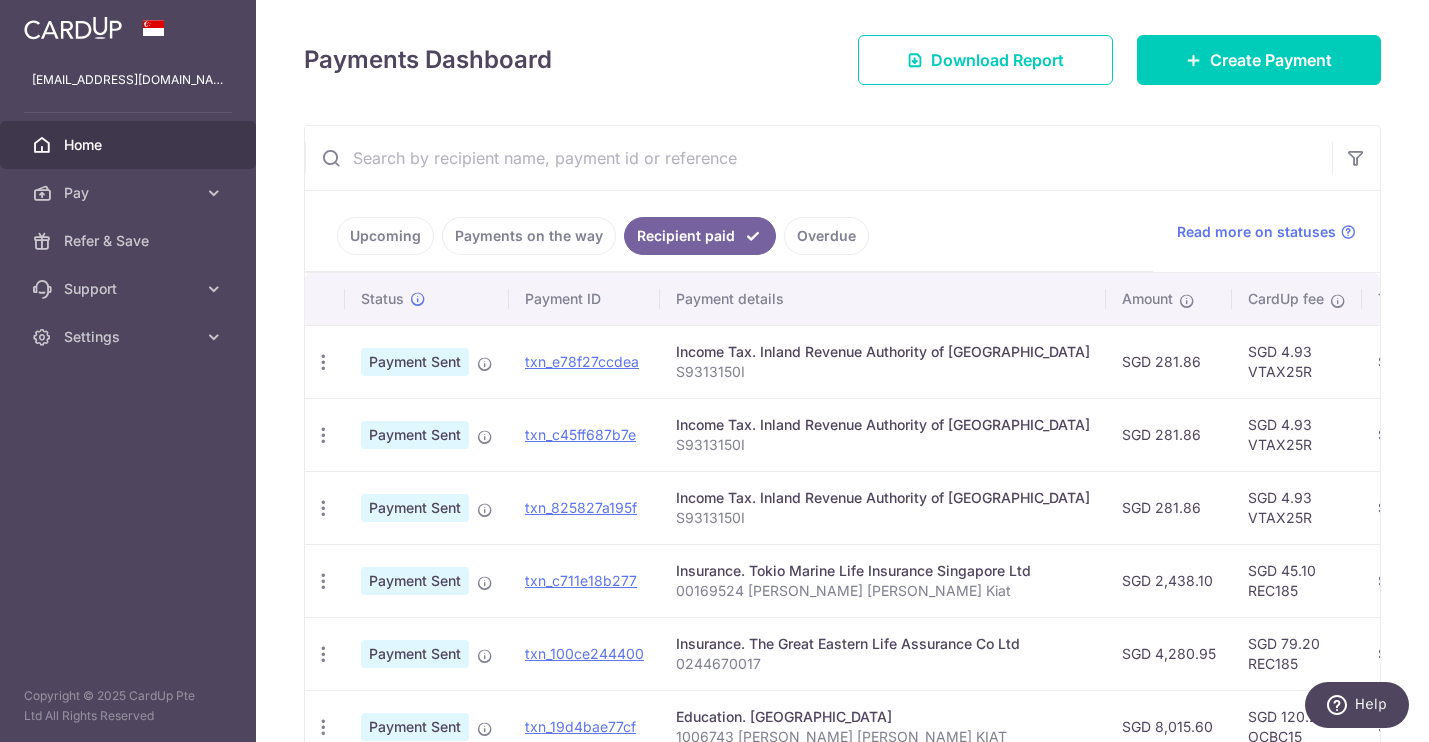 scroll, scrollTop: 267, scrollLeft: 0, axis: vertical 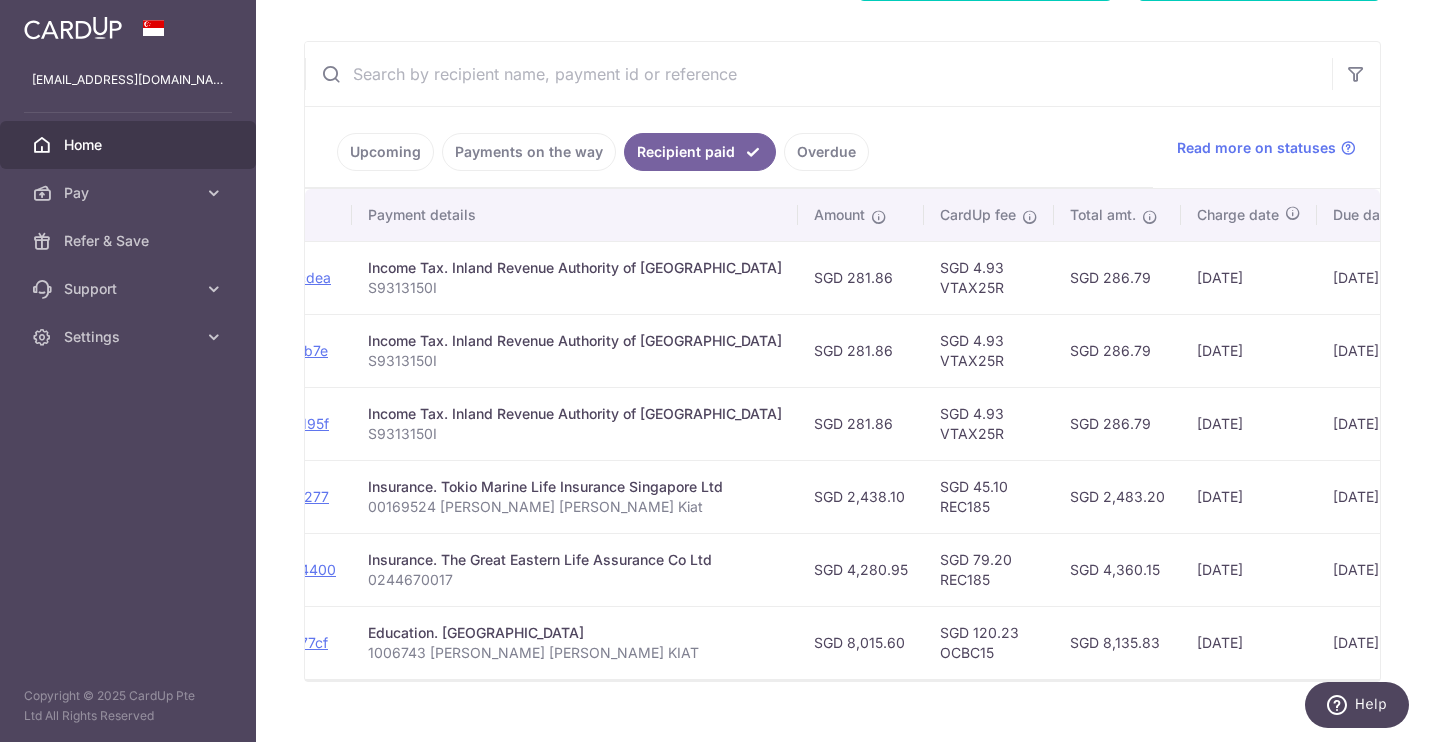click on "Income Tax. Inland Revenue Authority of [GEOGRAPHIC_DATA]" at bounding box center [575, 414] 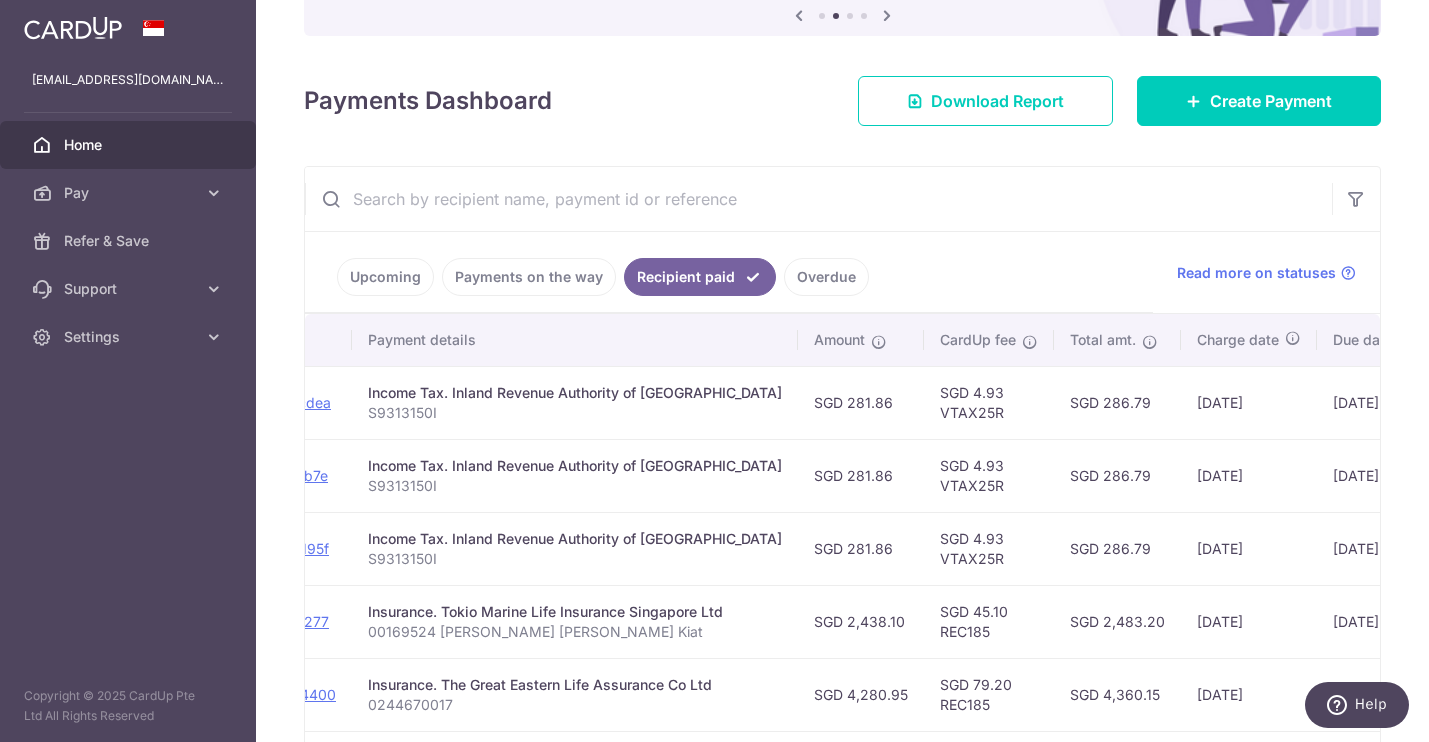 scroll, scrollTop: 221, scrollLeft: 0, axis: vertical 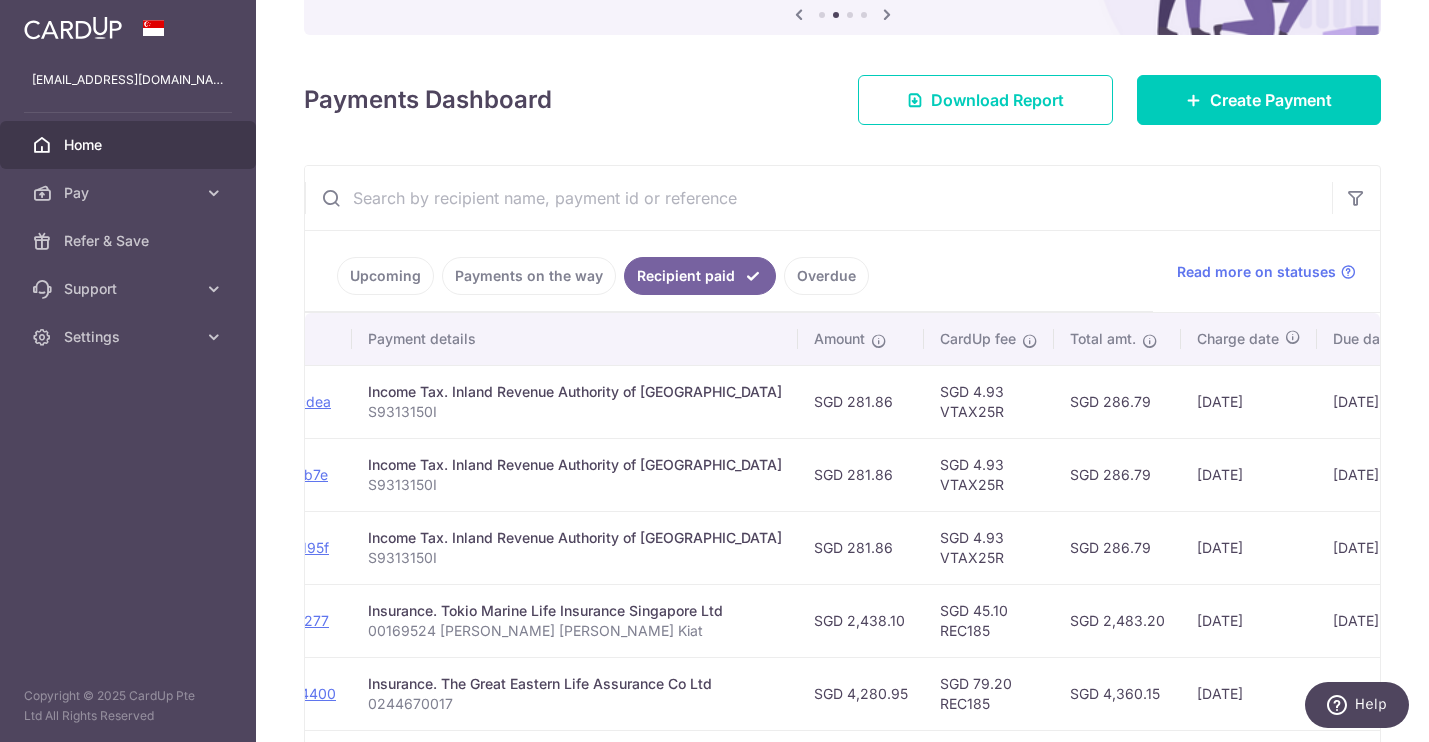 click on "Payments on the way" at bounding box center [529, 276] 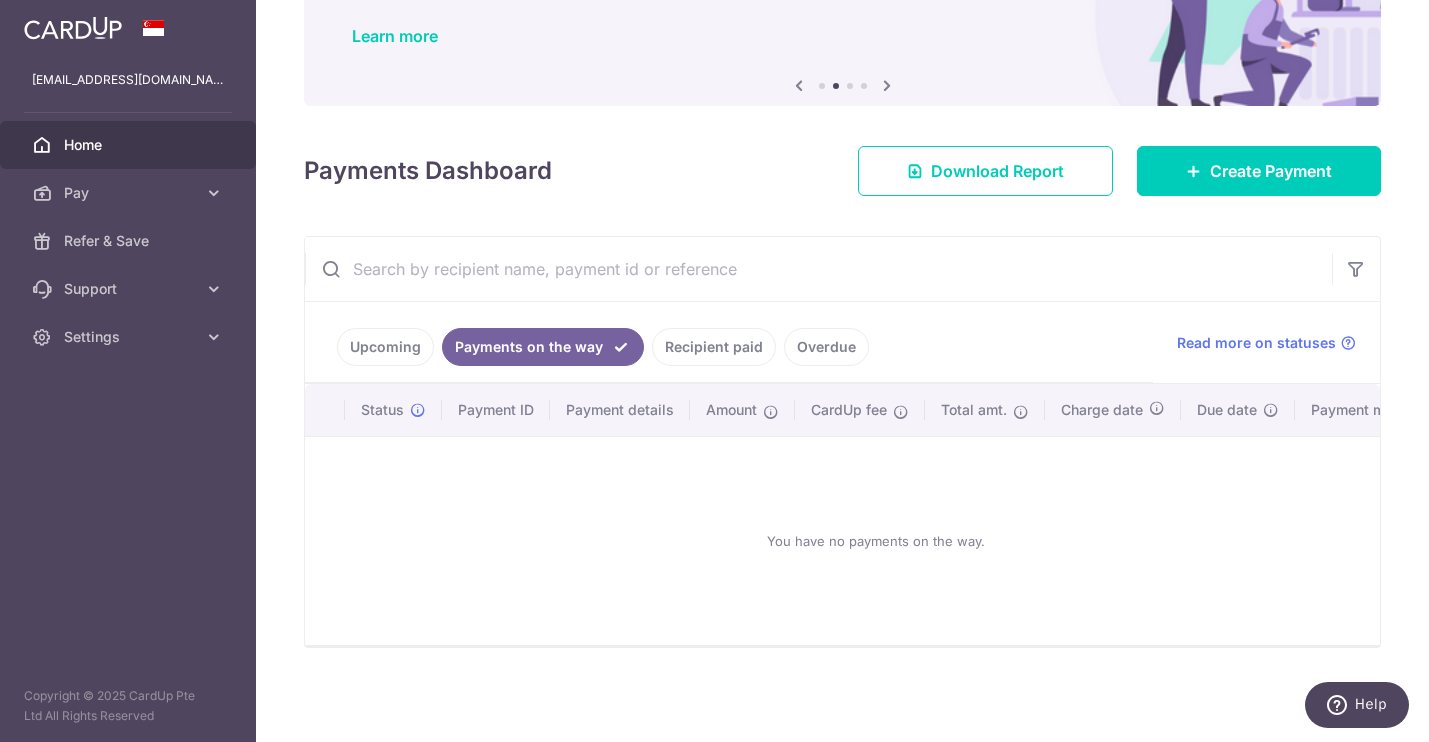 click on "Upcoming" at bounding box center [385, 347] 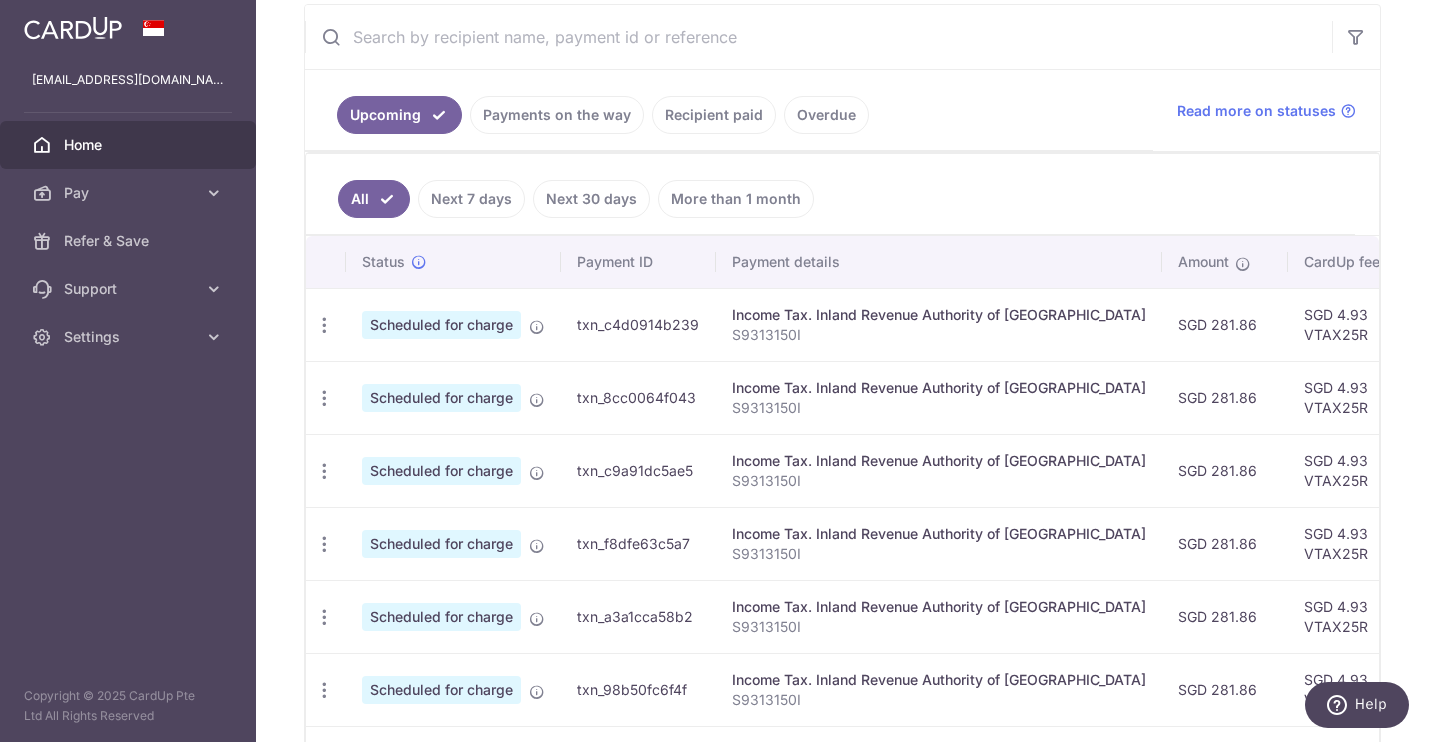 scroll, scrollTop: 384, scrollLeft: 0, axis: vertical 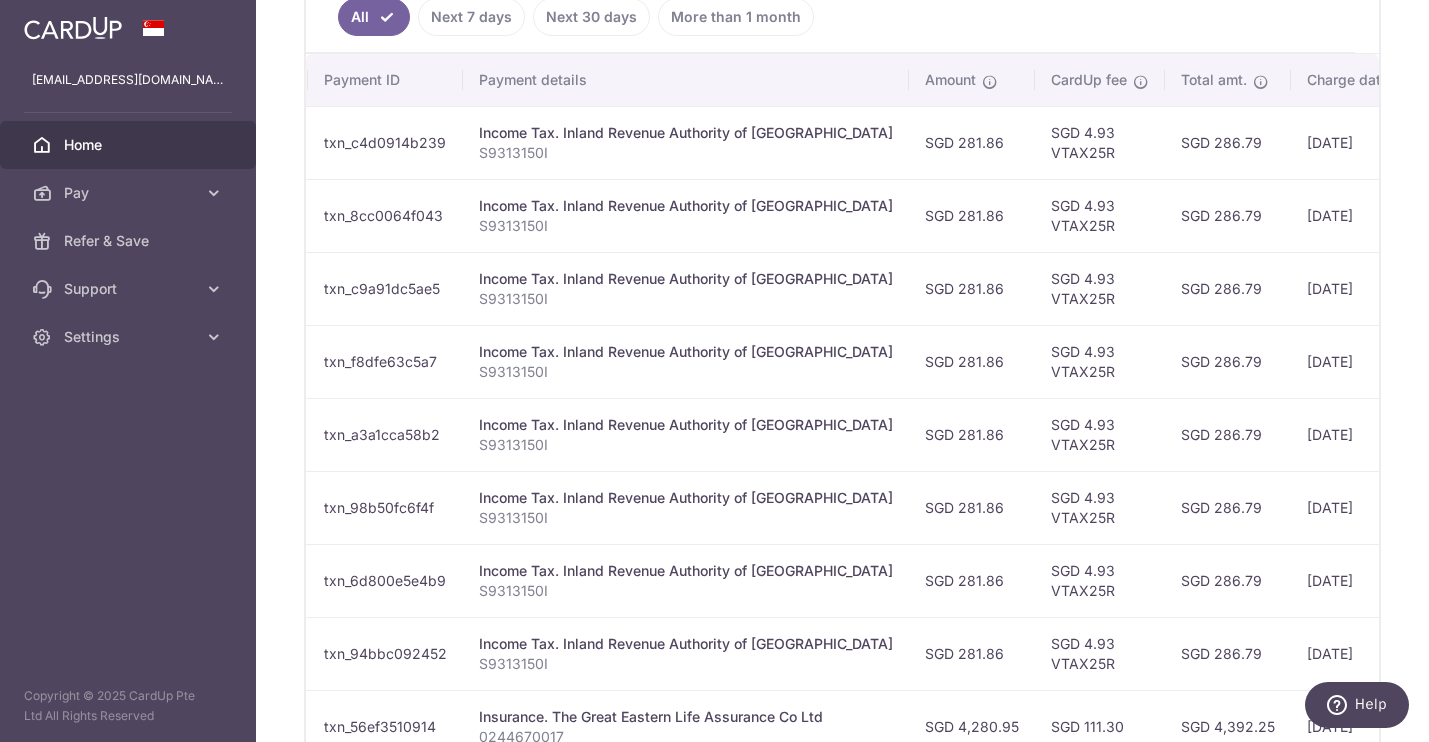 click on "[DATE]" at bounding box center (1359, 215) 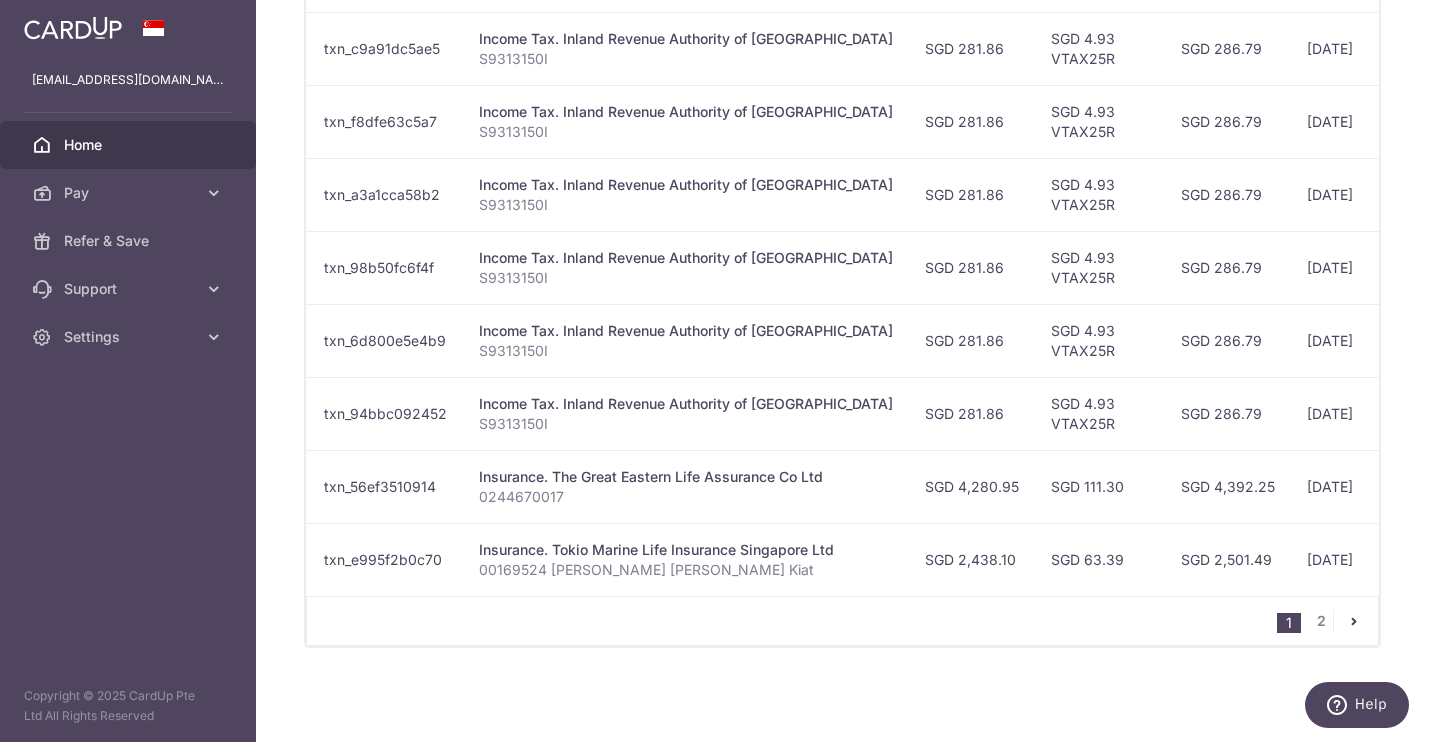 scroll, scrollTop: 804, scrollLeft: 0, axis: vertical 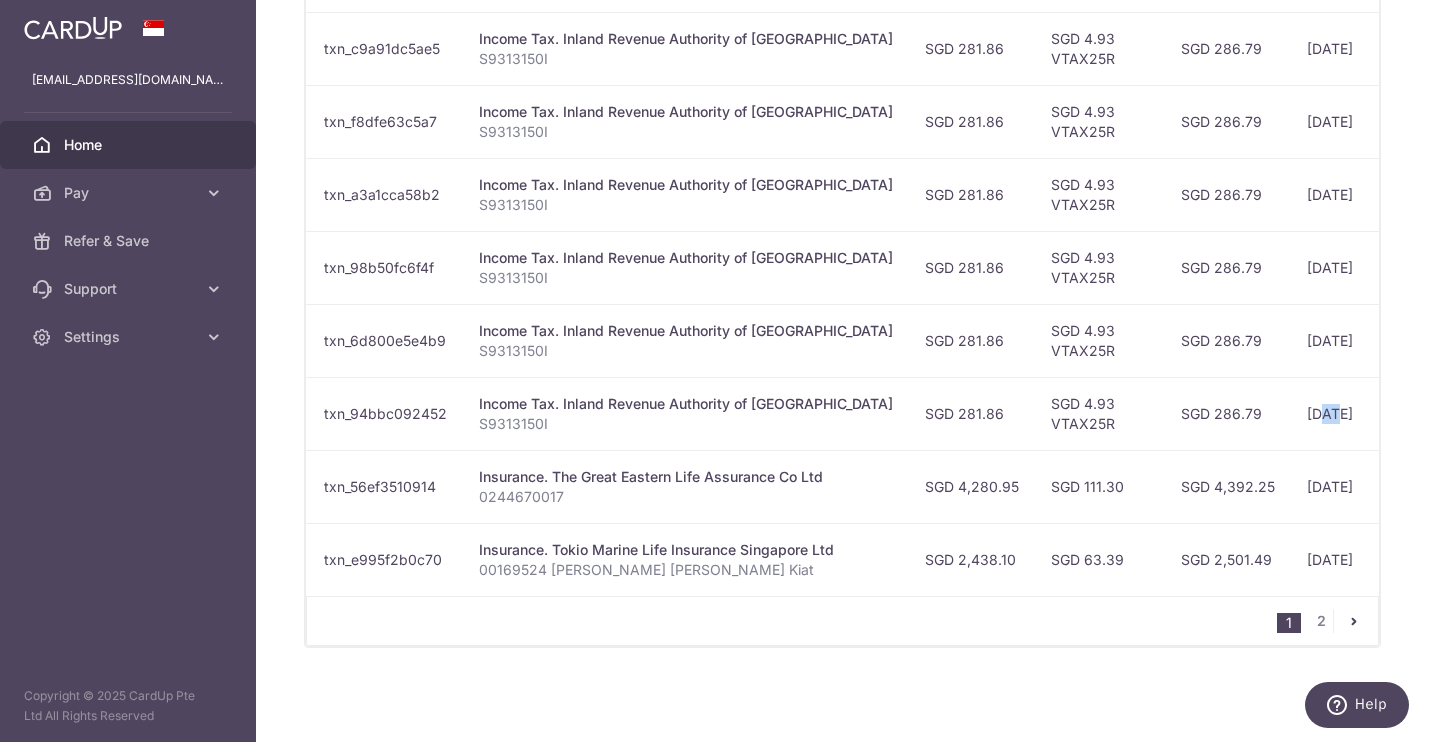 drag, startPoint x: 1282, startPoint y: 410, endPoint x: 1266, endPoint y: 410, distance: 16 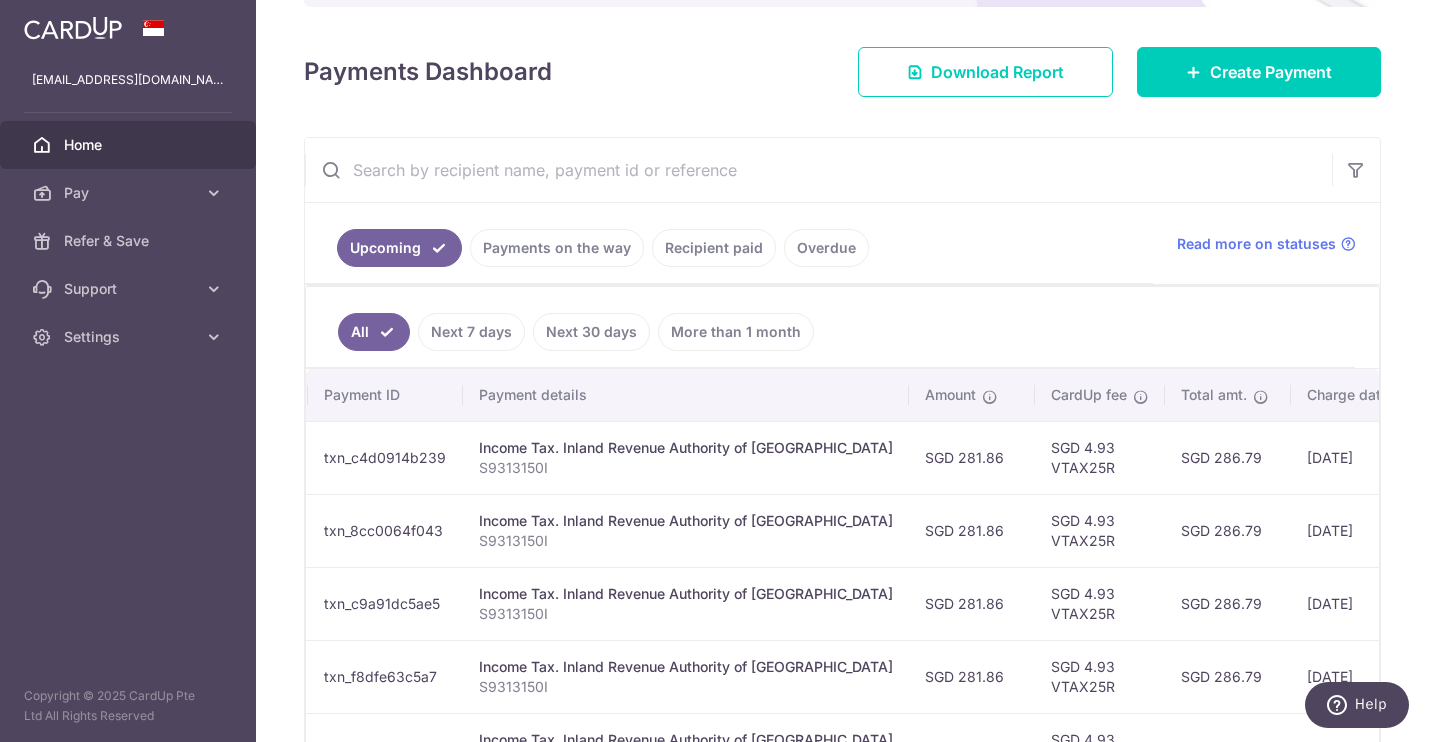 scroll, scrollTop: 227, scrollLeft: 0, axis: vertical 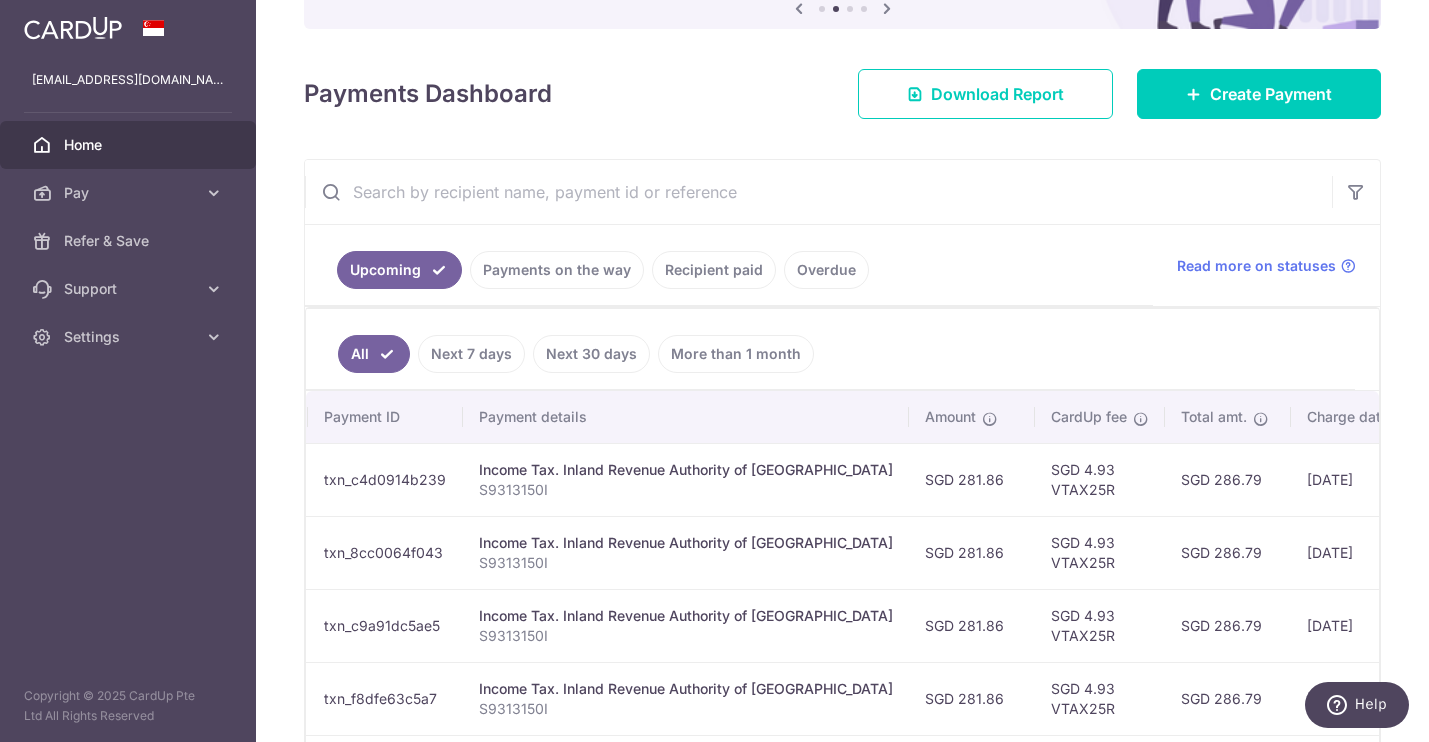 click on "Payments on the way" at bounding box center [557, 270] 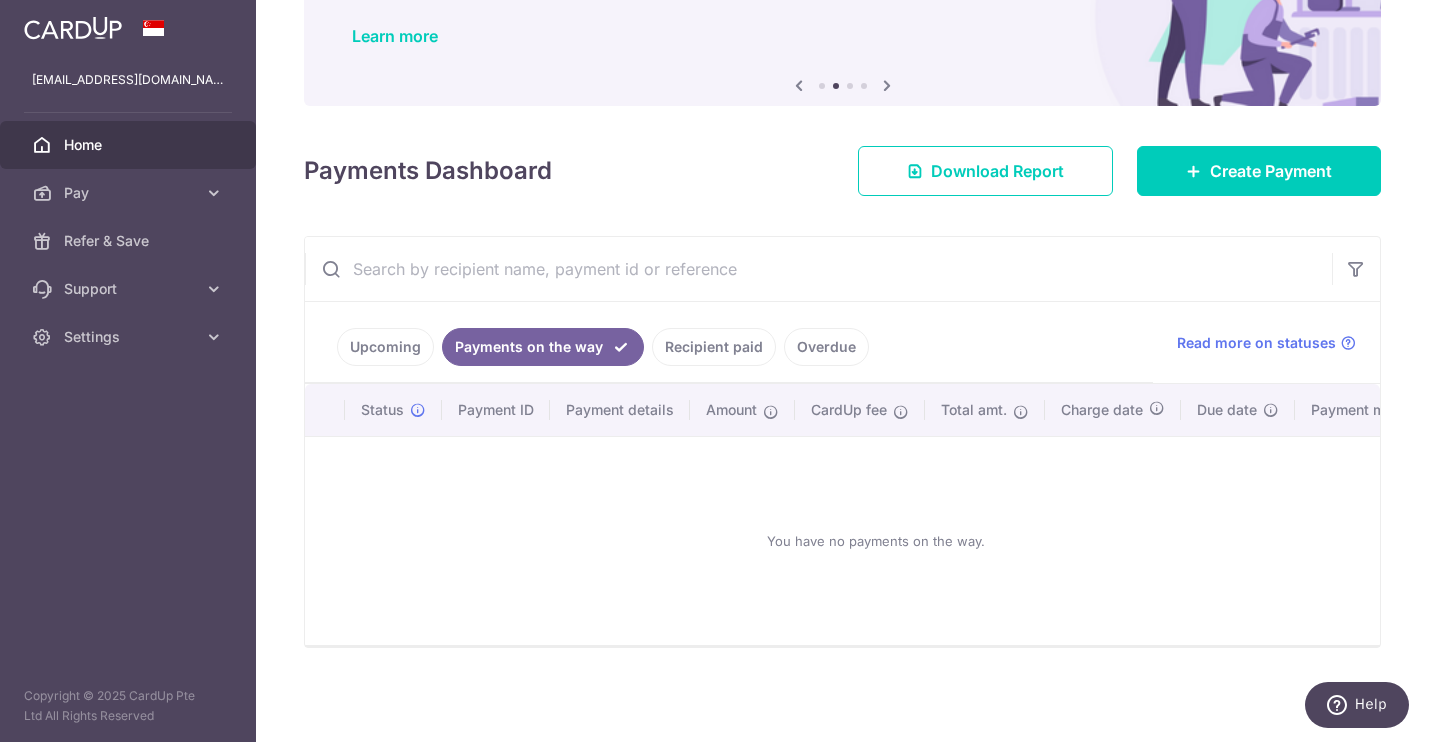 click on "Recipient paid" at bounding box center [714, 347] 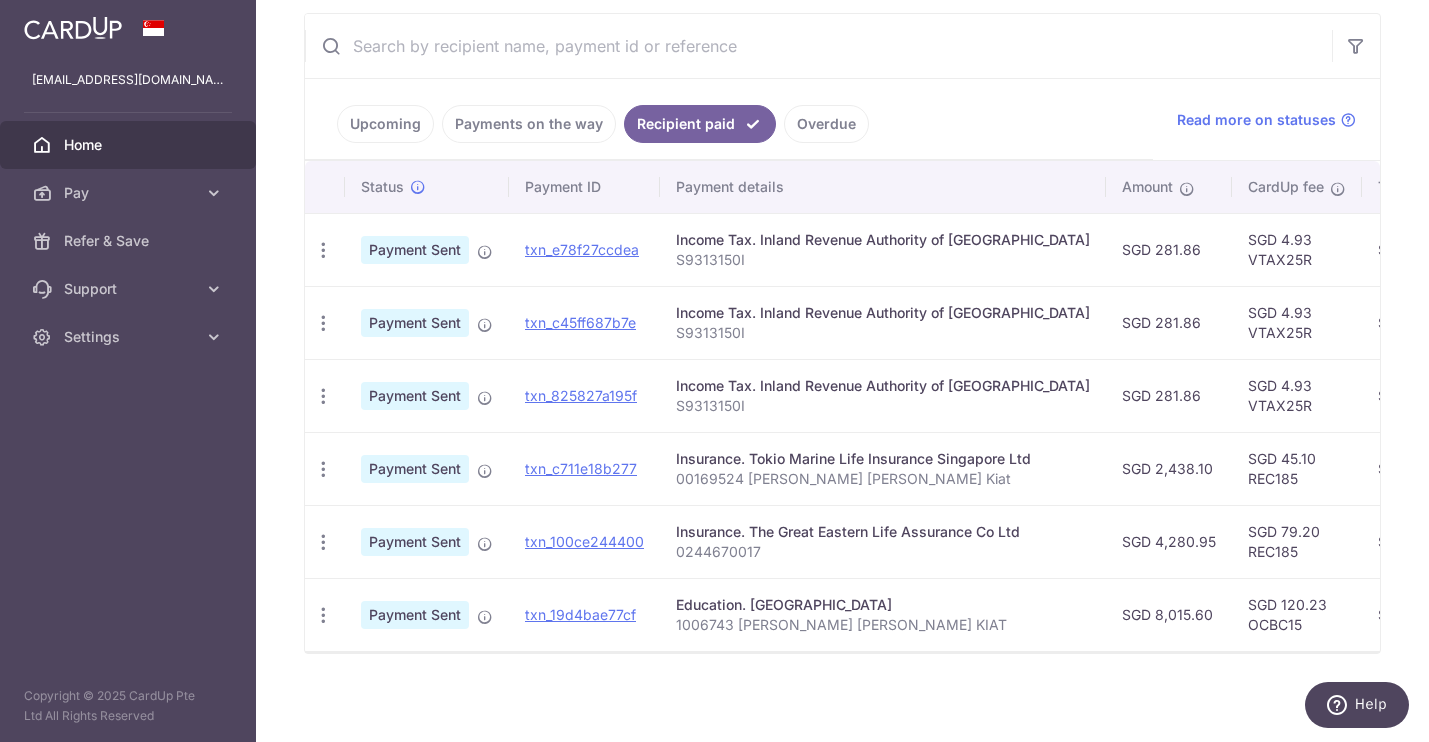 scroll, scrollTop: 372, scrollLeft: 0, axis: vertical 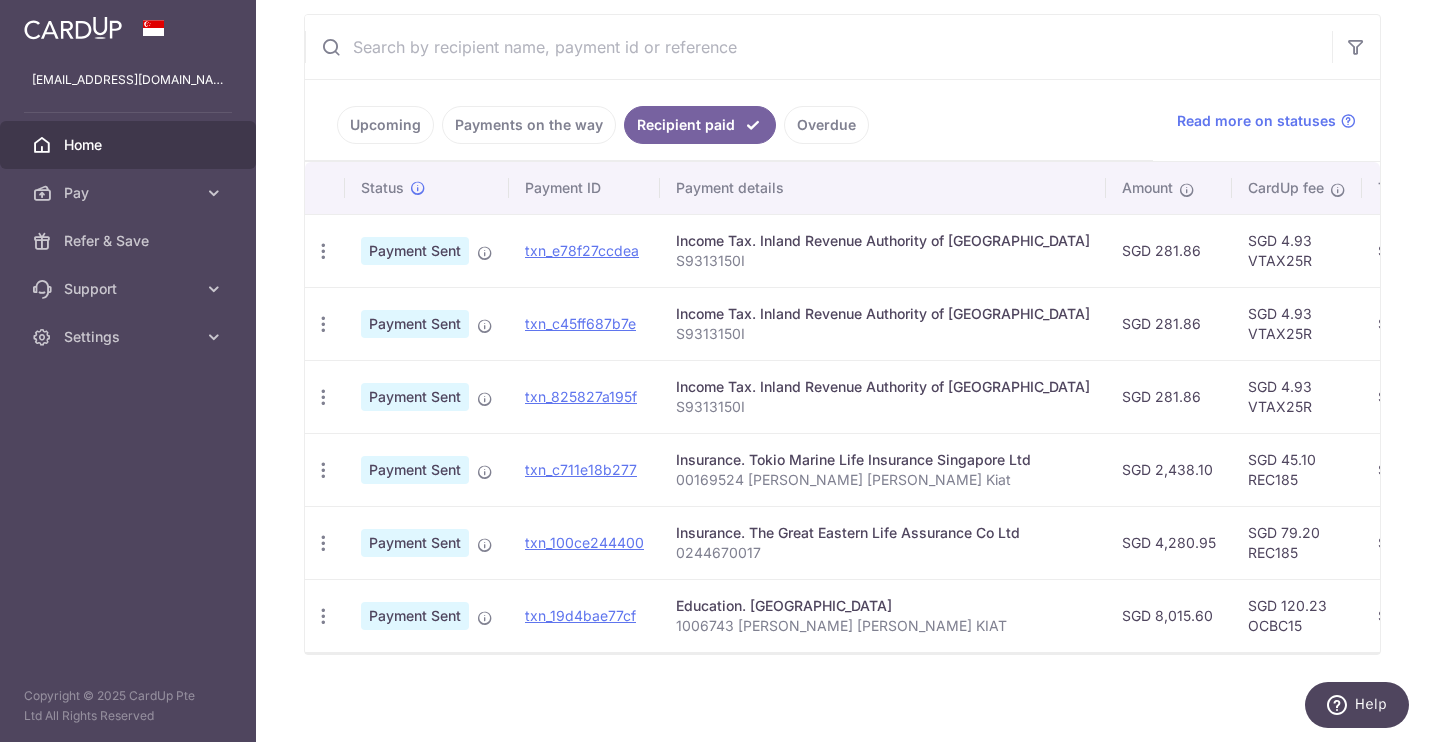 click on "Payments on the way" at bounding box center [529, 125] 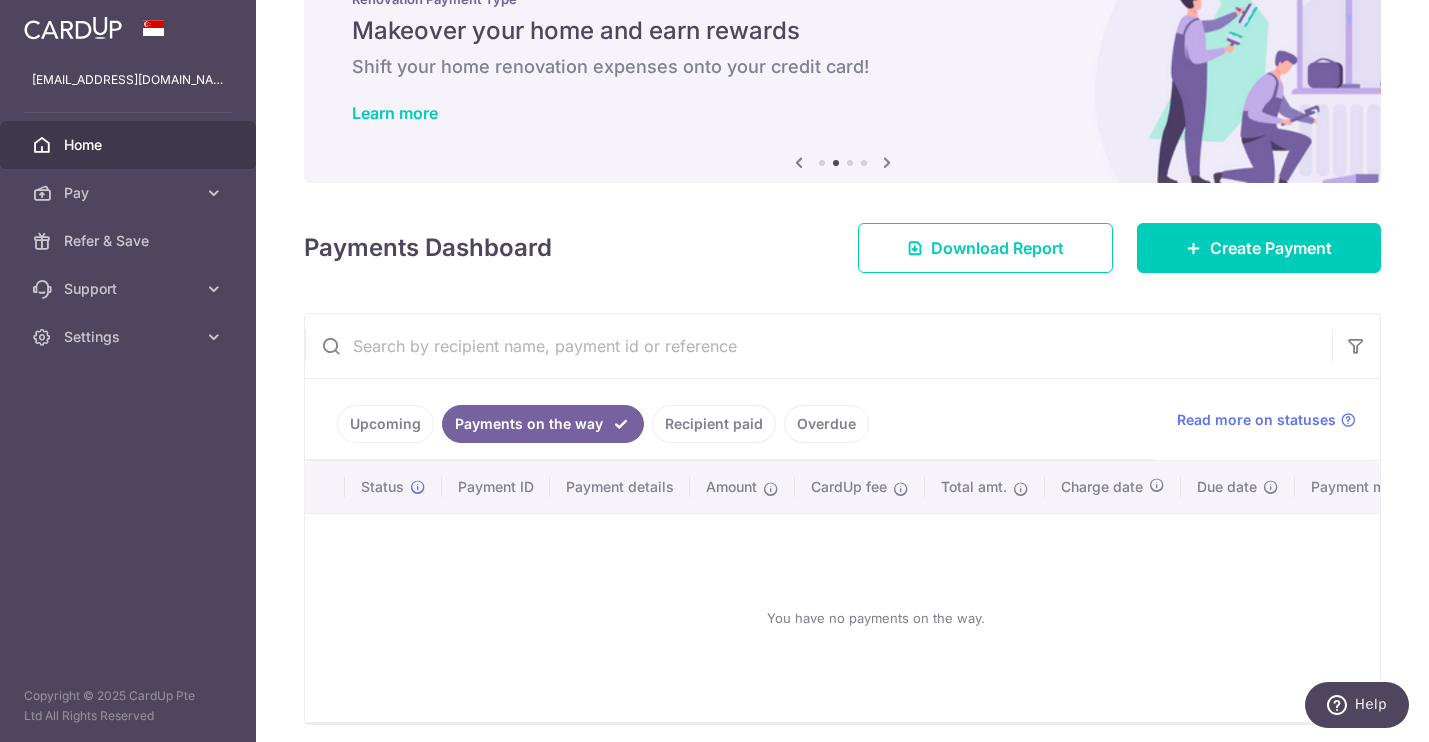 click on "Upcoming" at bounding box center [385, 424] 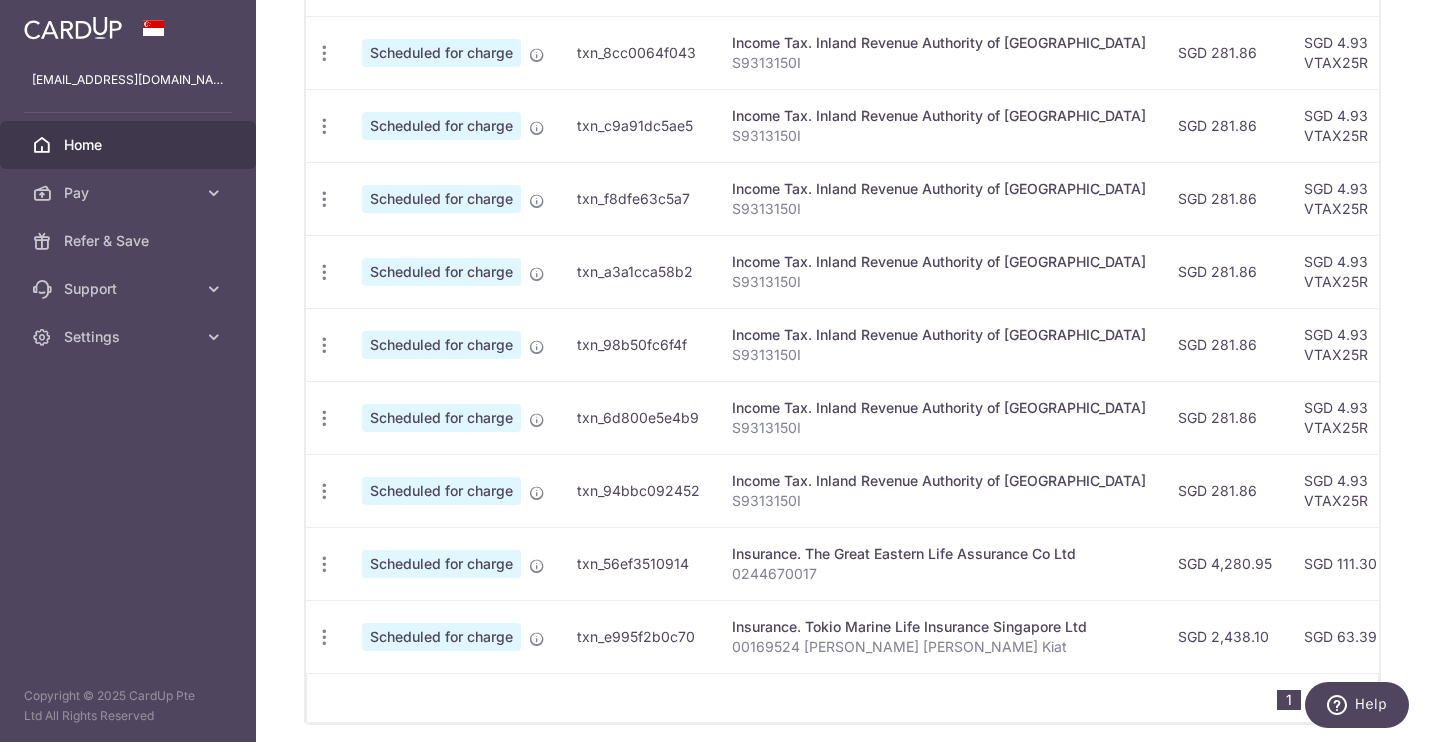 scroll, scrollTop: 737, scrollLeft: 0, axis: vertical 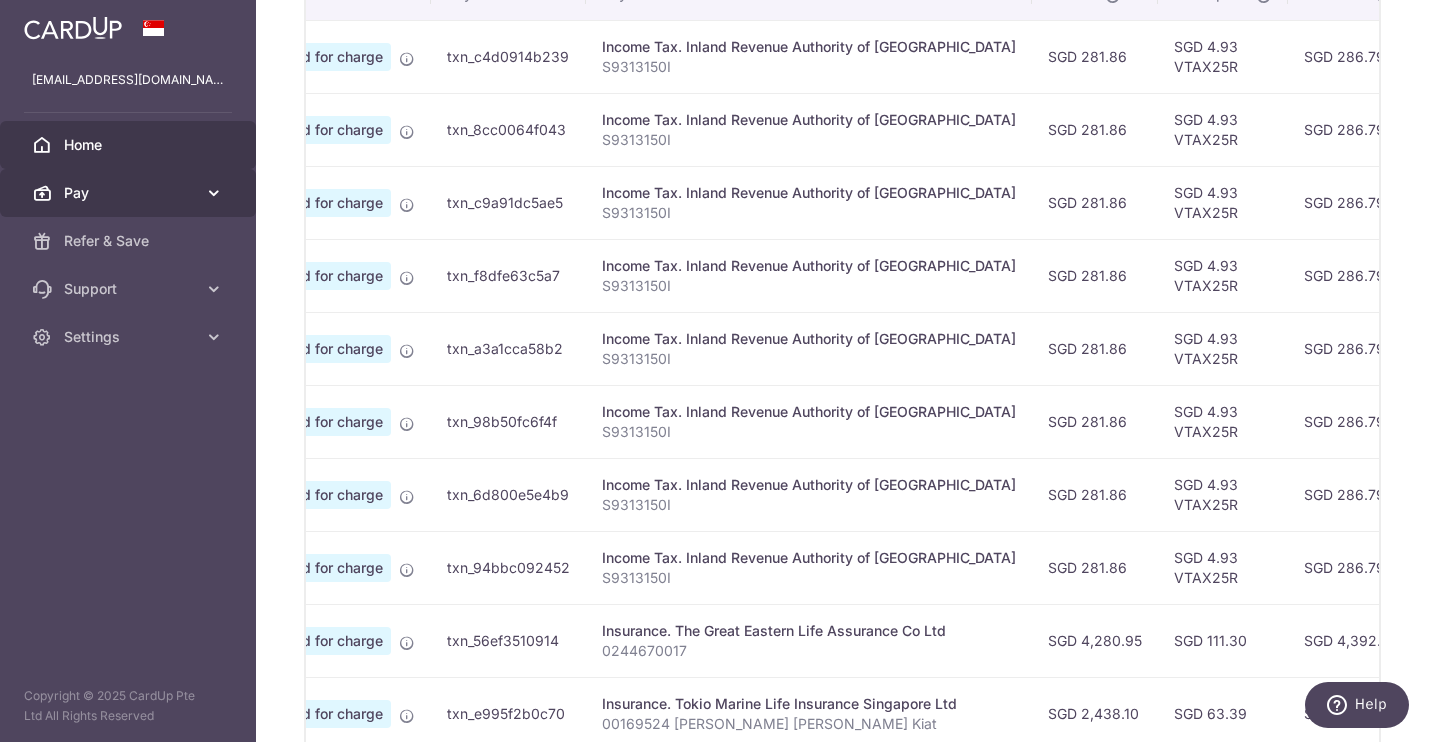 click on "Pay" at bounding box center (128, 193) 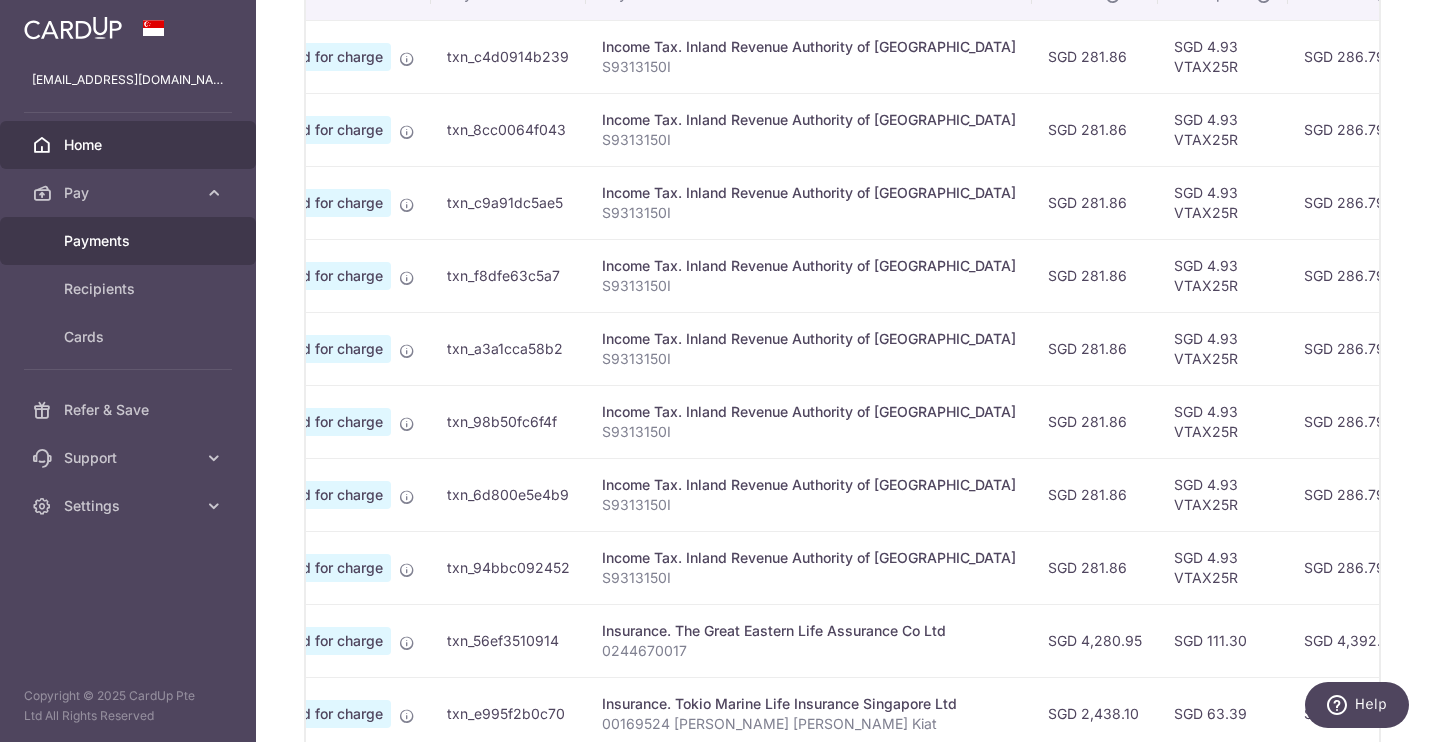 click on "Payments" at bounding box center (130, 241) 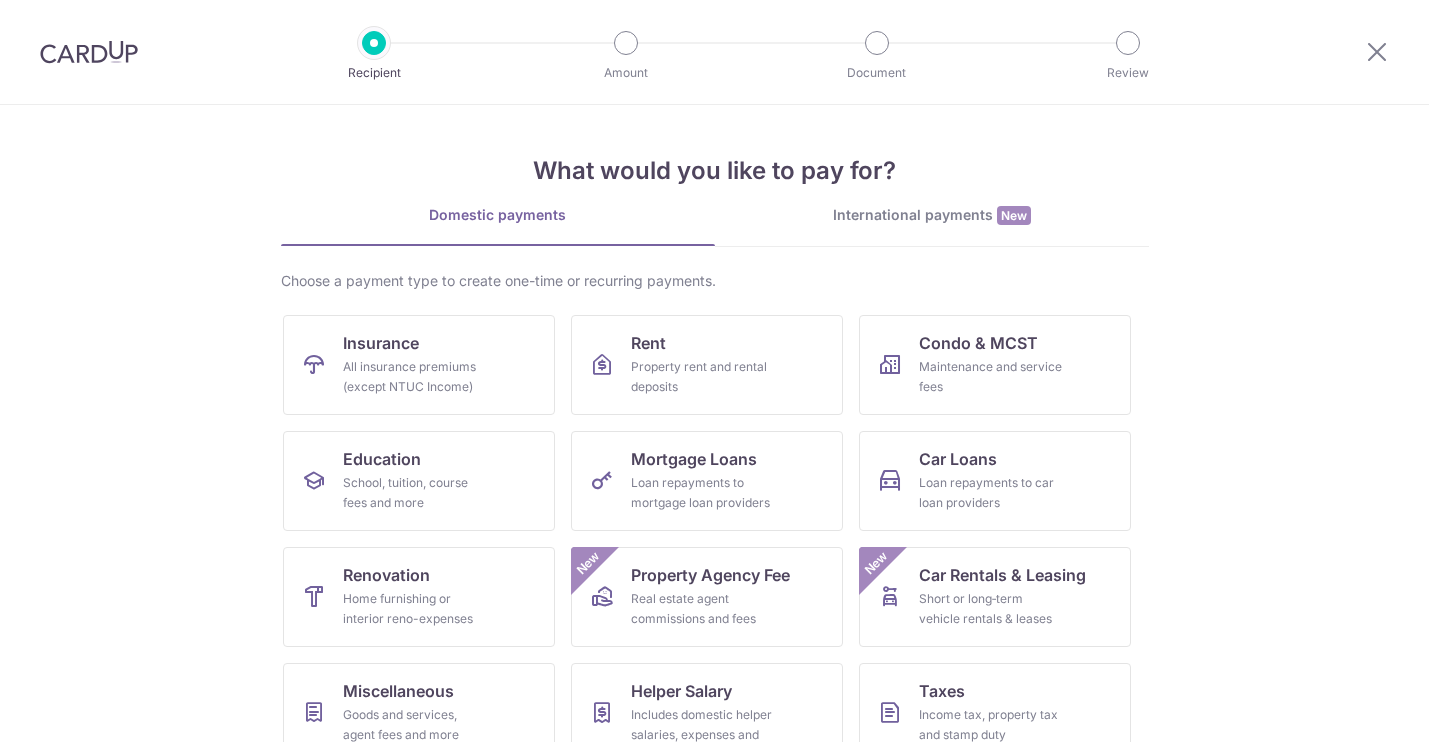 scroll, scrollTop: 0, scrollLeft: 0, axis: both 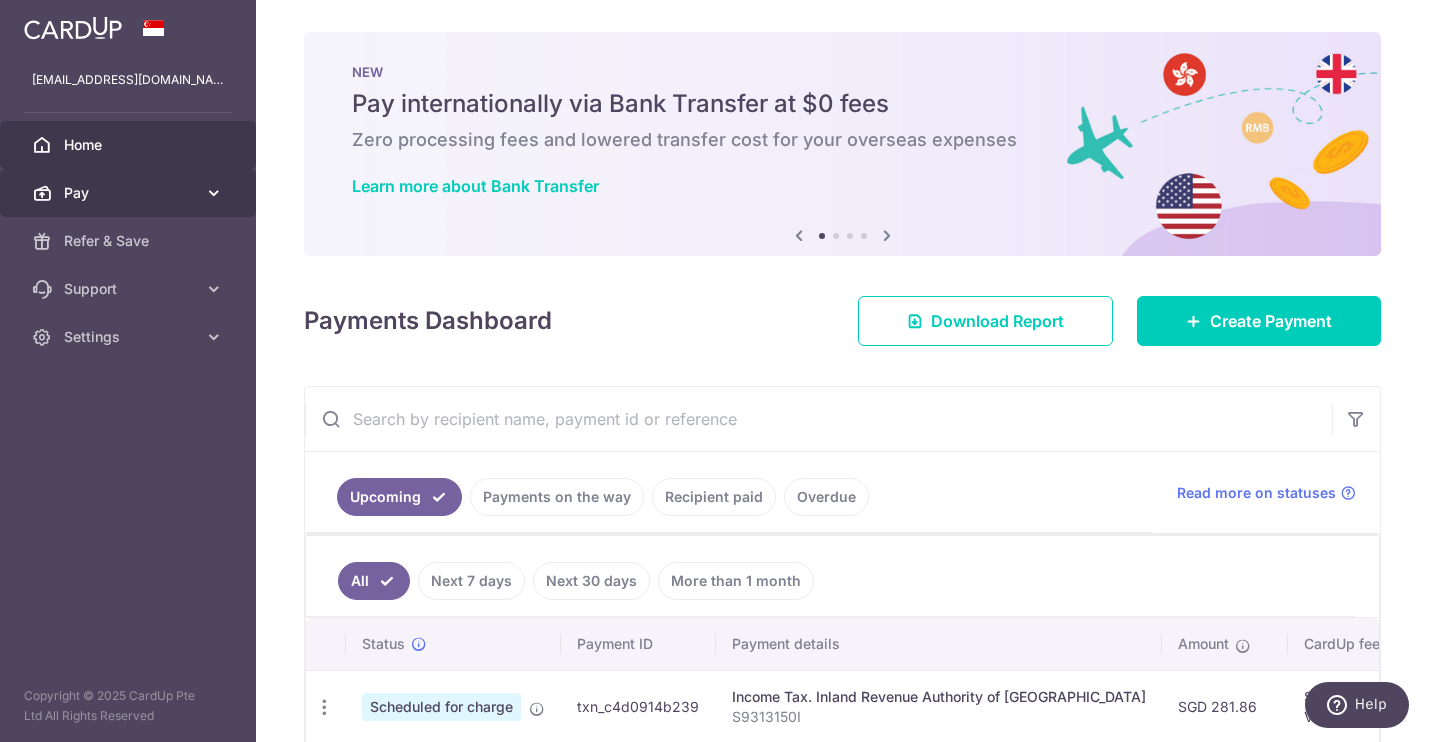 click at bounding box center (214, 193) 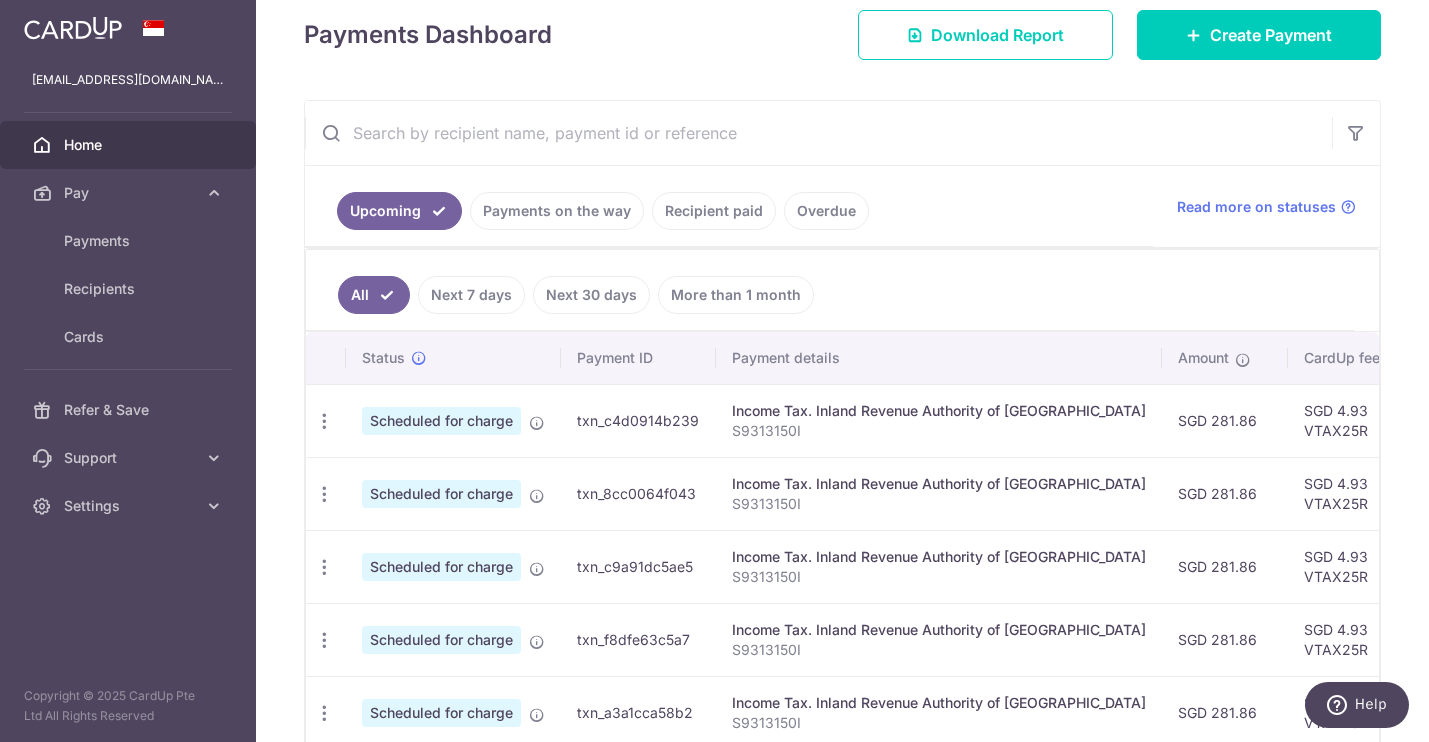 scroll, scrollTop: 322, scrollLeft: 0, axis: vertical 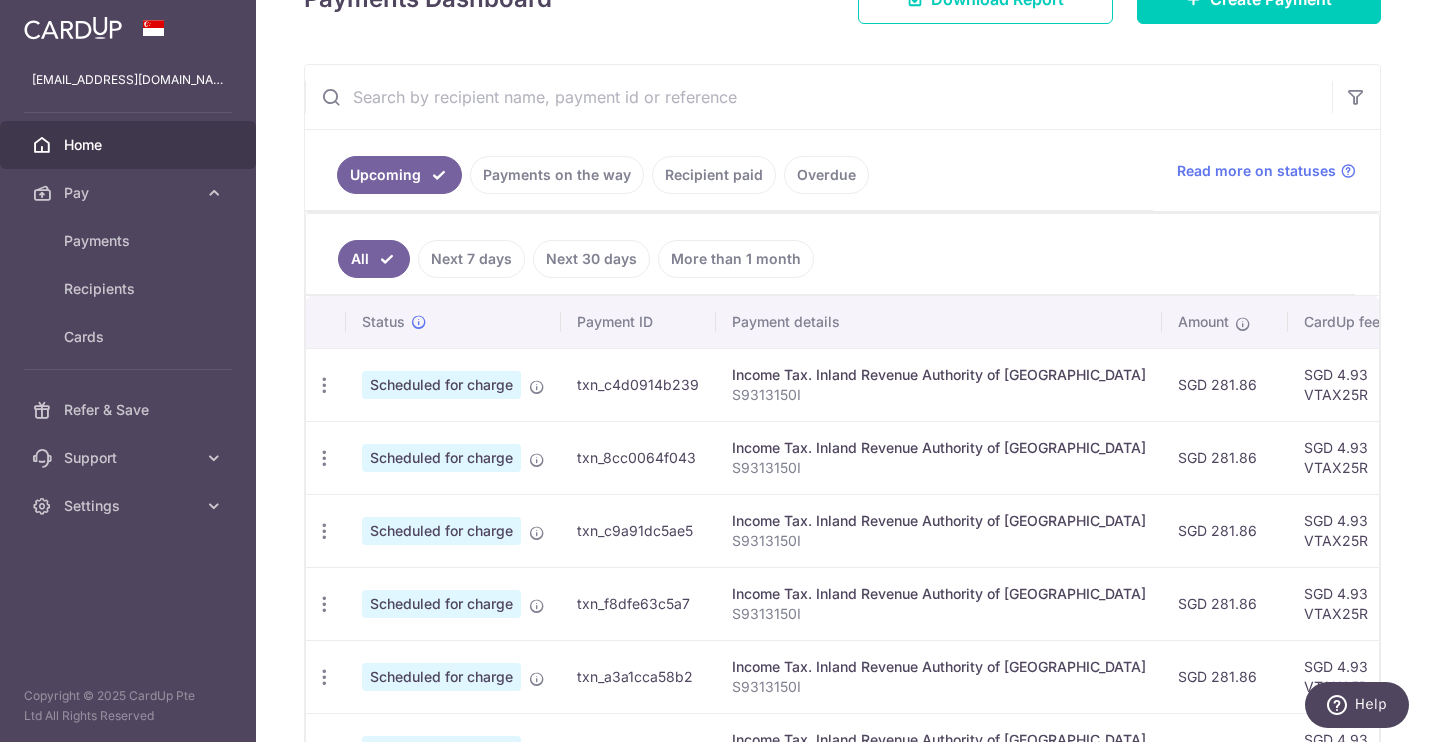 click on "S9313150I" at bounding box center [939, 395] 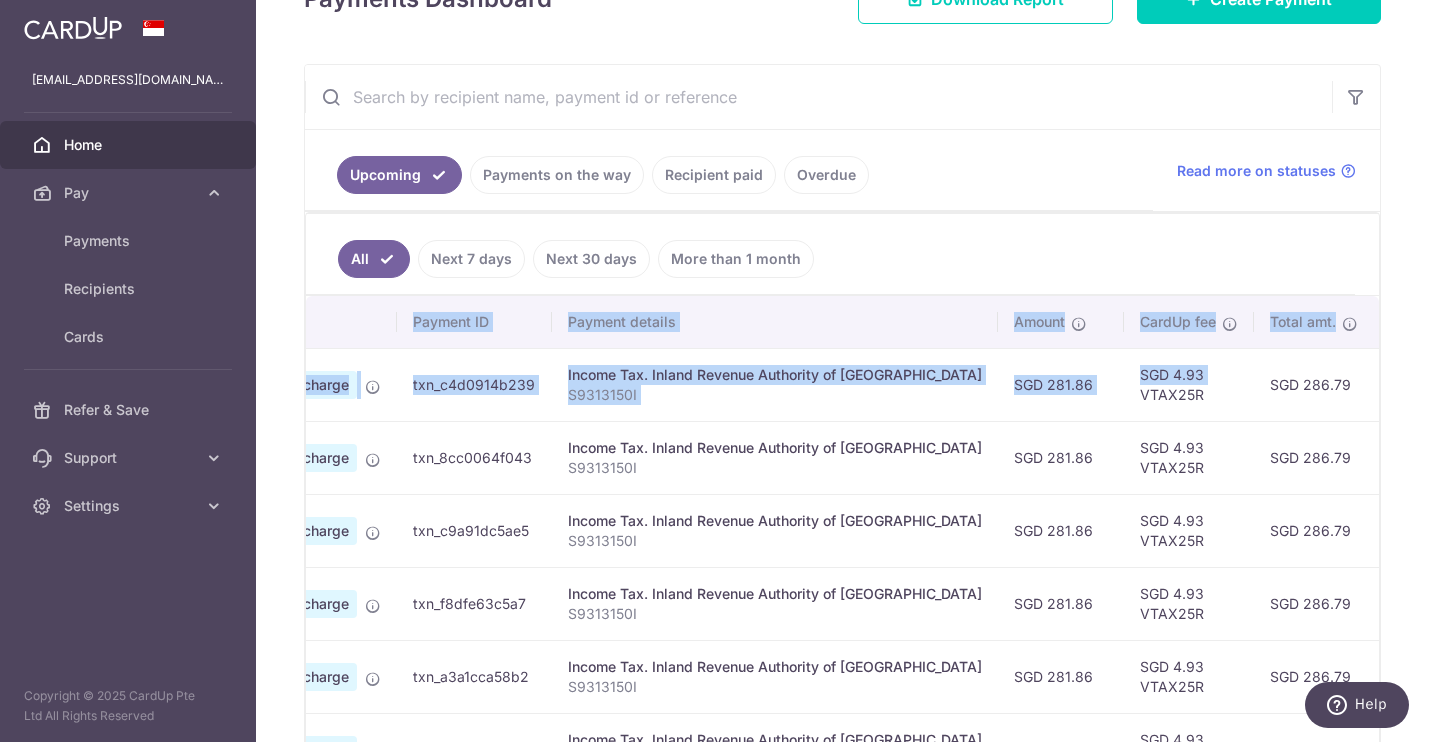 scroll, scrollTop: 0, scrollLeft: 57, axis: horizontal 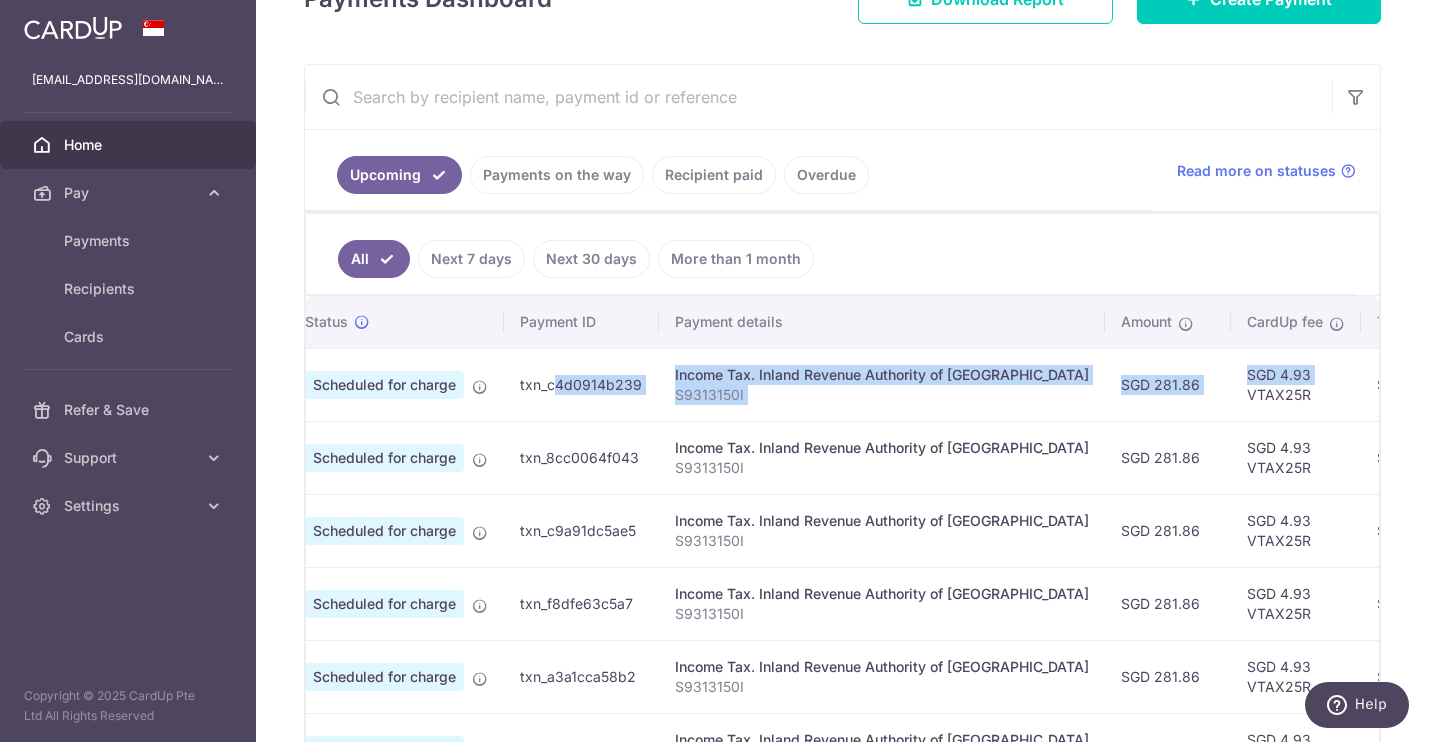 drag, startPoint x: 1232, startPoint y: 390, endPoint x: 512, endPoint y: 356, distance: 720.8023 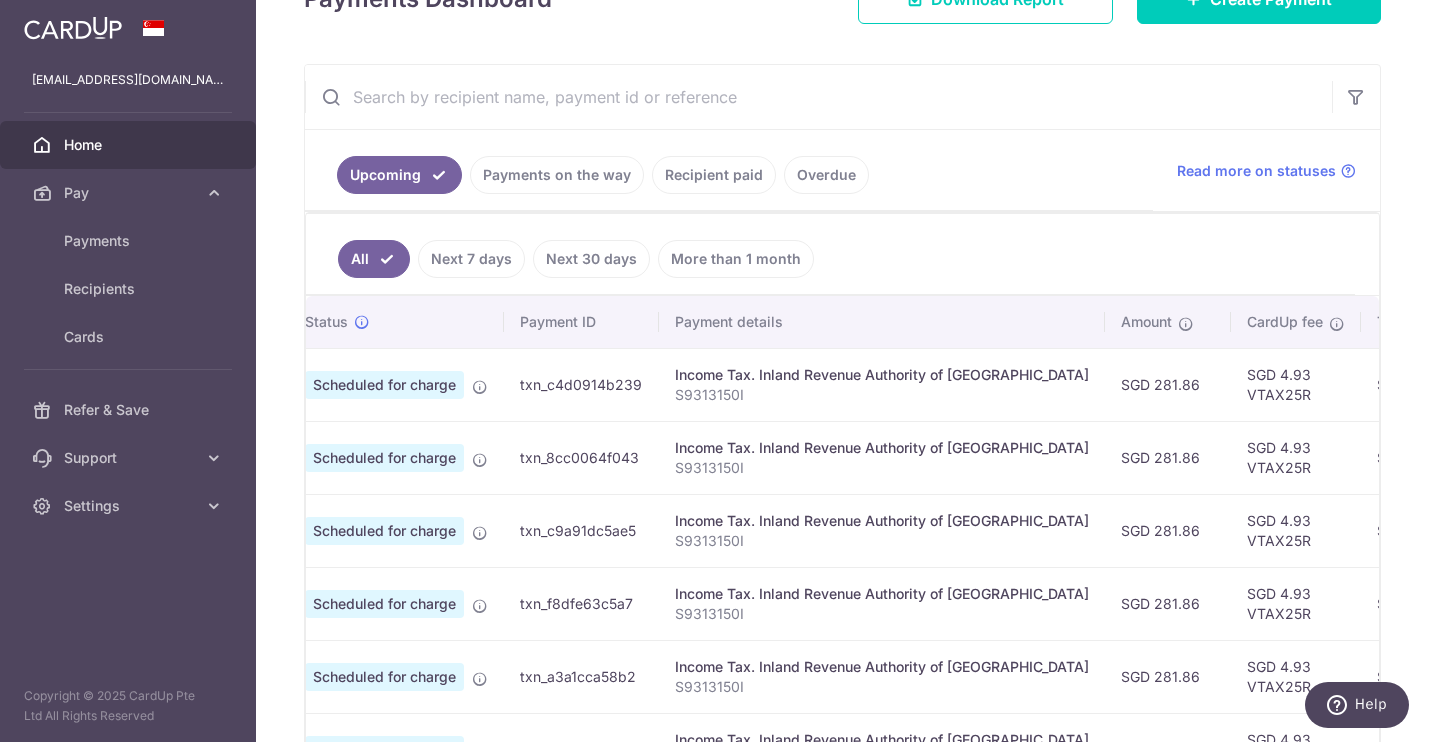 click on "txn_c4d0914b239" at bounding box center [581, 384] 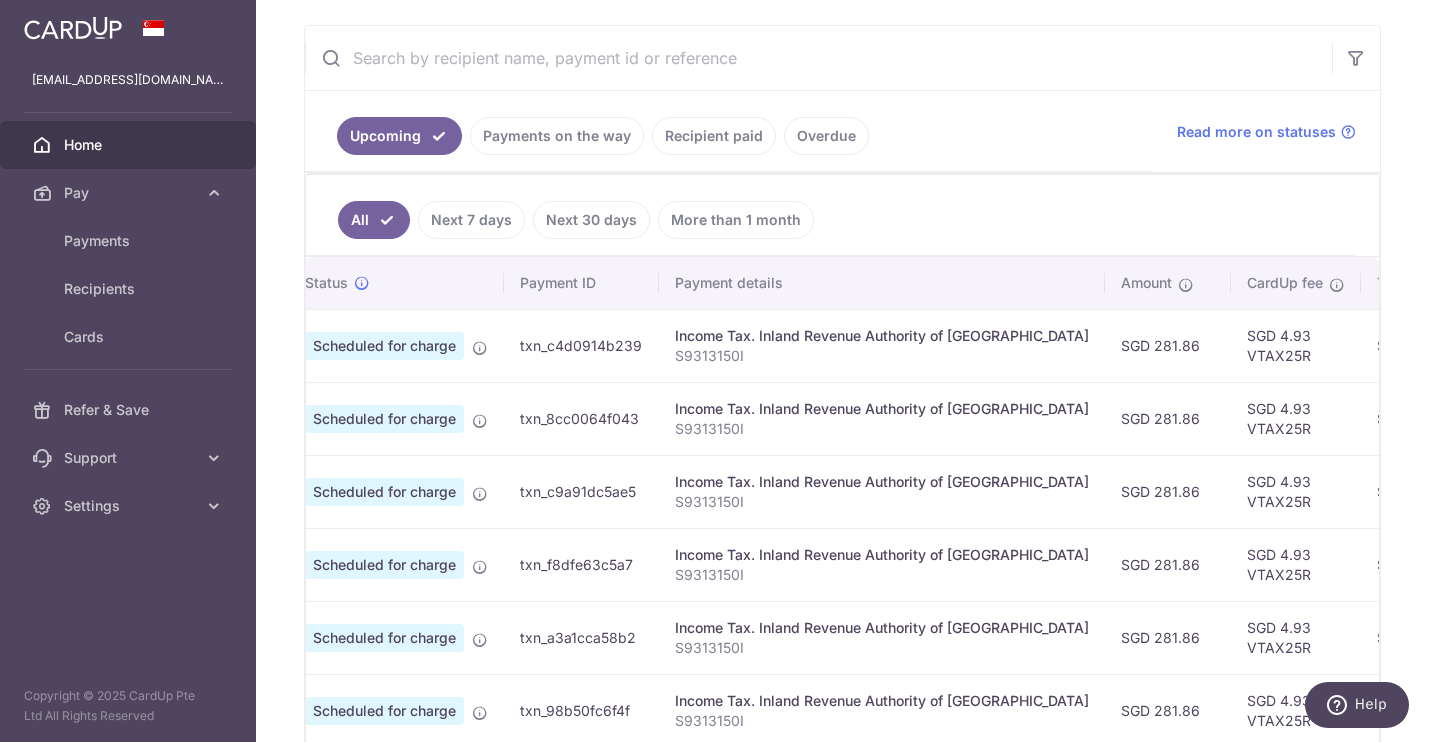 scroll, scrollTop: 370, scrollLeft: 0, axis: vertical 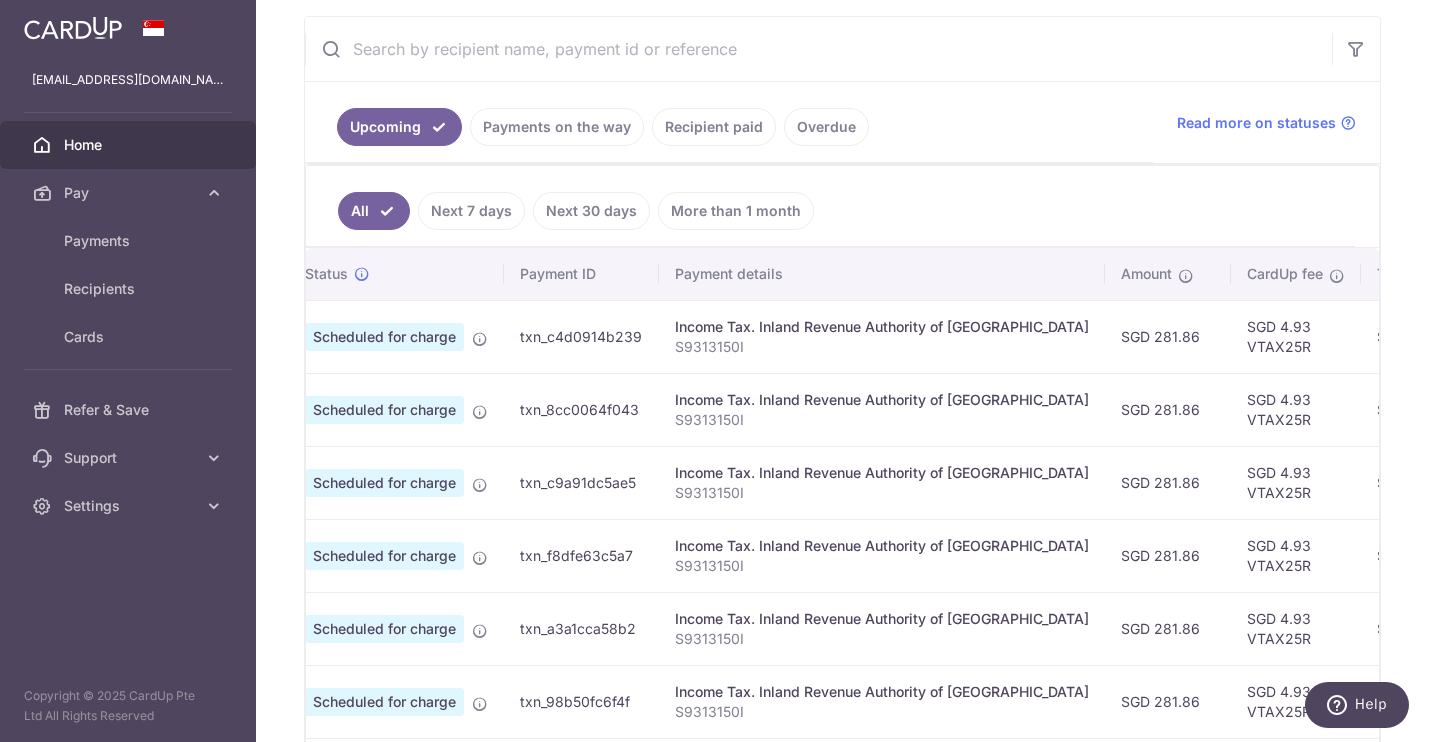 drag, startPoint x: 1125, startPoint y: 439, endPoint x: 1152, endPoint y: 467, distance: 38.8973 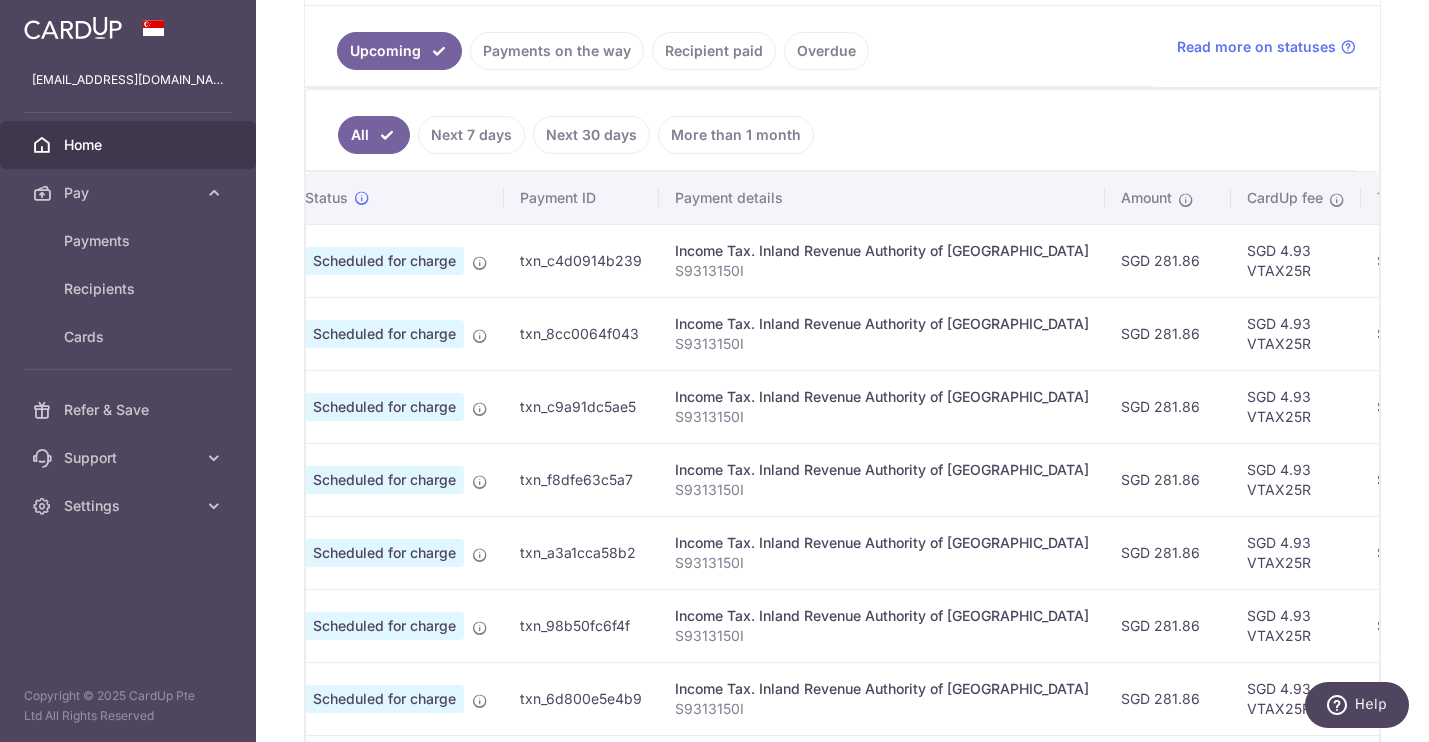 scroll, scrollTop: 473, scrollLeft: 0, axis: vertical 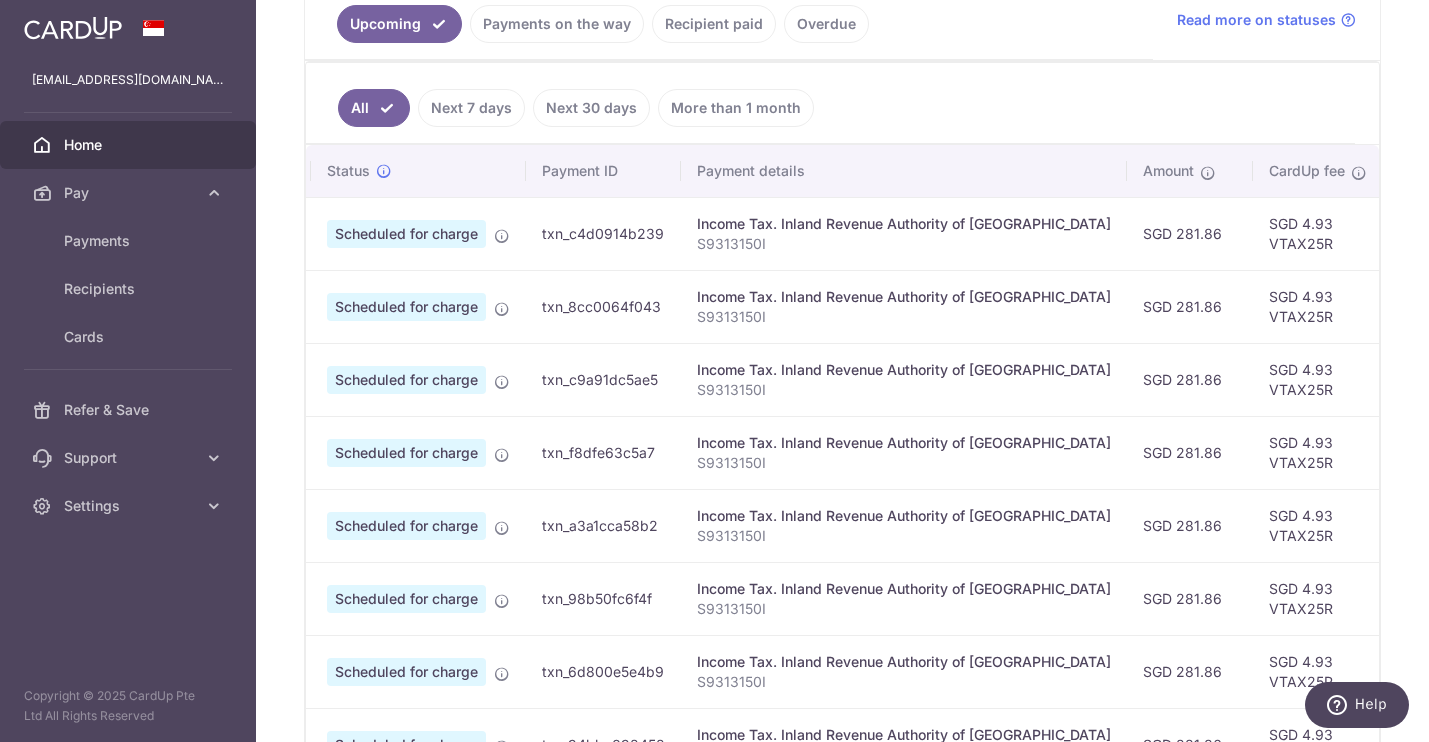 click on "Recipient paid" at bounding box center [714, 24] 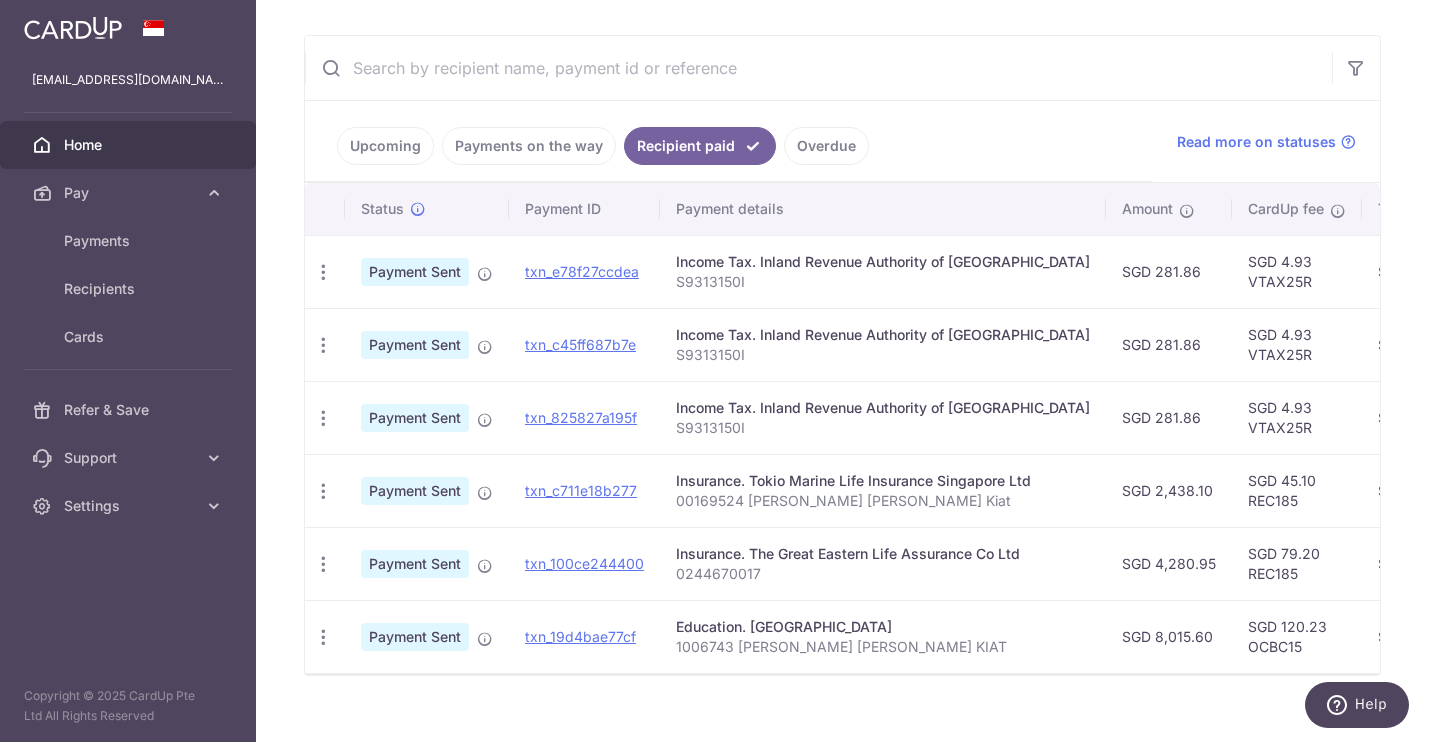 scroll, scrollTop: 362, scrollLeft: 0, axis: vertical 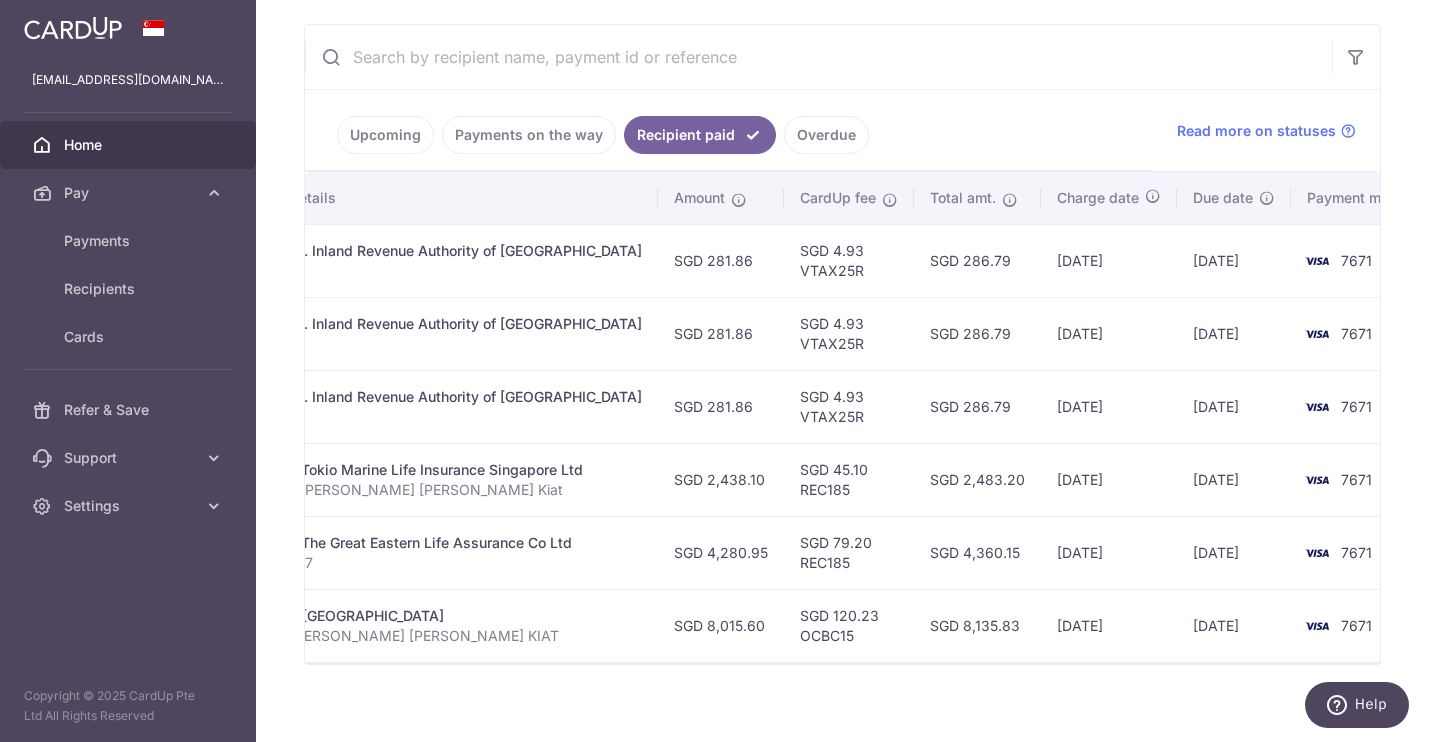 click on "×
Pause Schedule
Pause all future payments in this series
Pause just this one payment
By clicking below, you confirm you are pausing this payment to   on  . Payments can be unpaused at anytime prior to payment taken date.
Confirm
Cancel Schedule
Cancel all future payments in this series
Cancel just this one payment
Confirm
Approve Payment
Recipient Bank Details" at bounding box center [842, 371] 